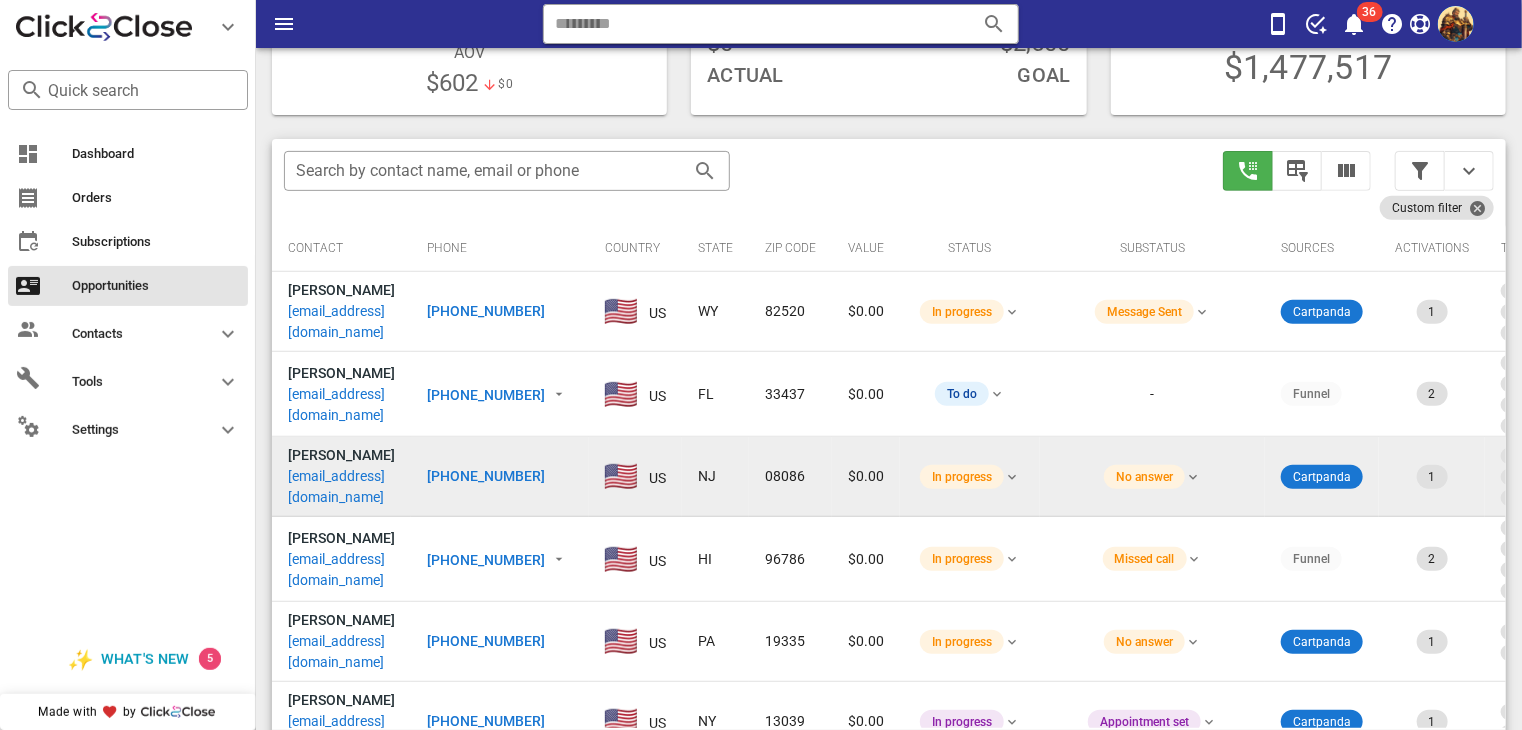 scroll, scrollTop: 0, scrollLeft: 0, axis: both 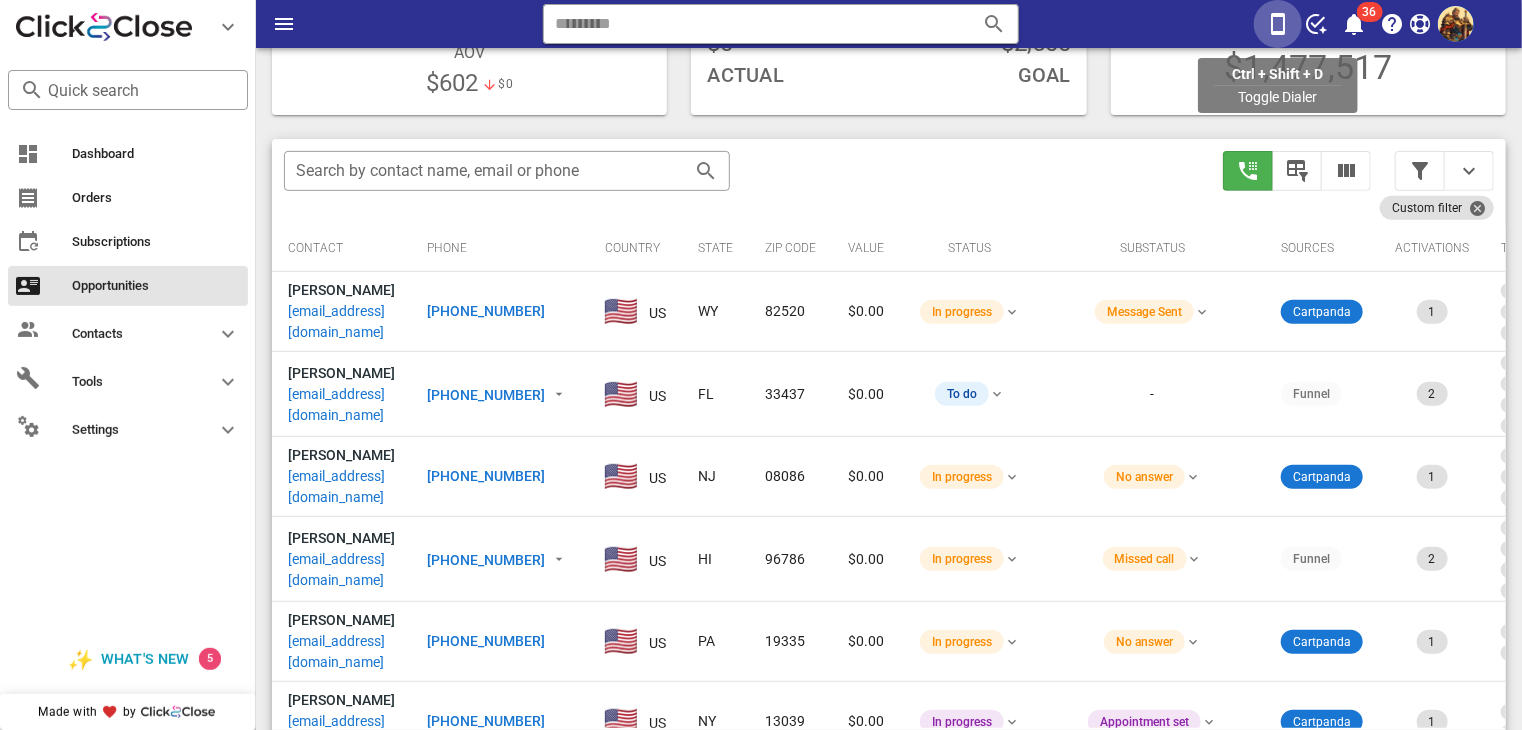click at bounding box center (1278, 24) 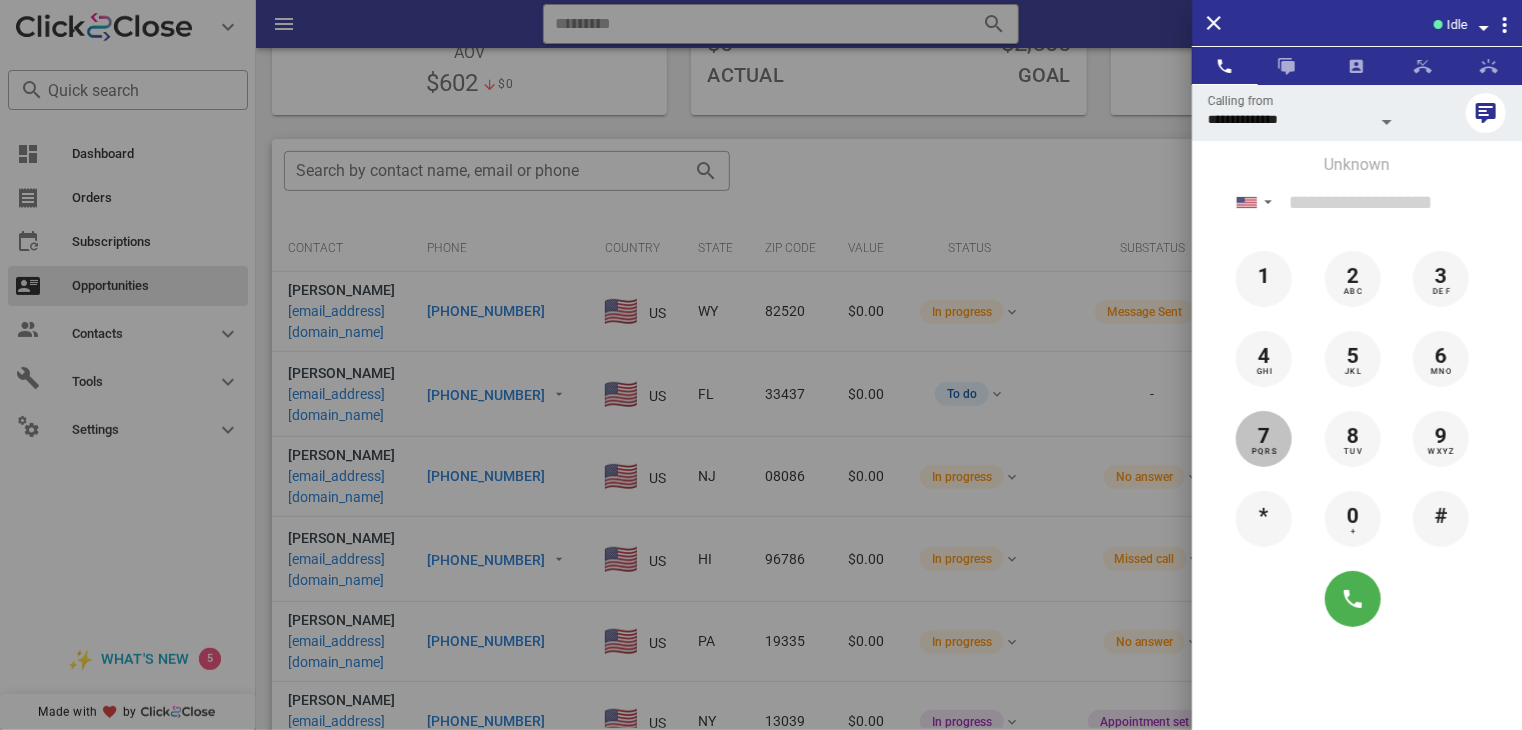 click on "7 PQRS" at bounding box center (1264, 437) 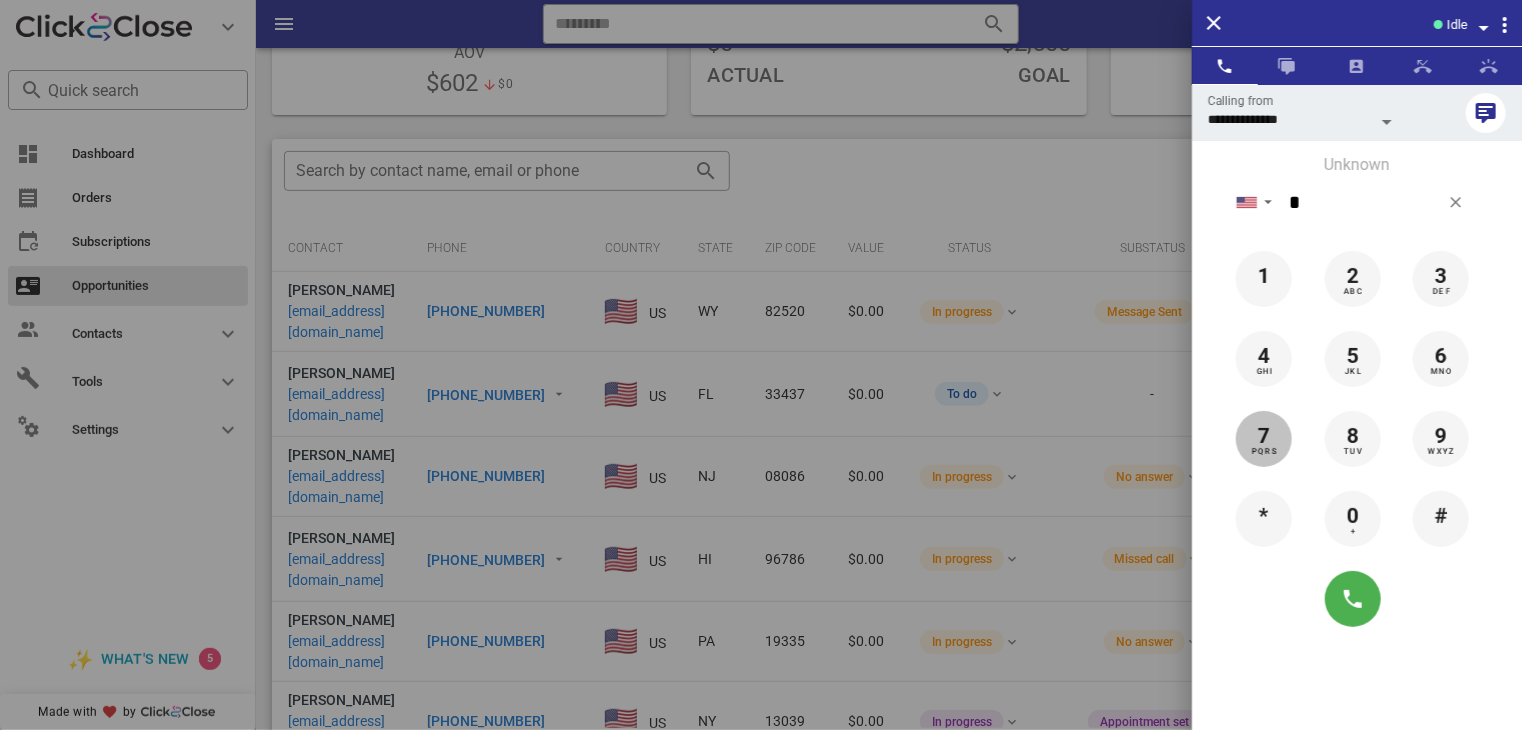 type 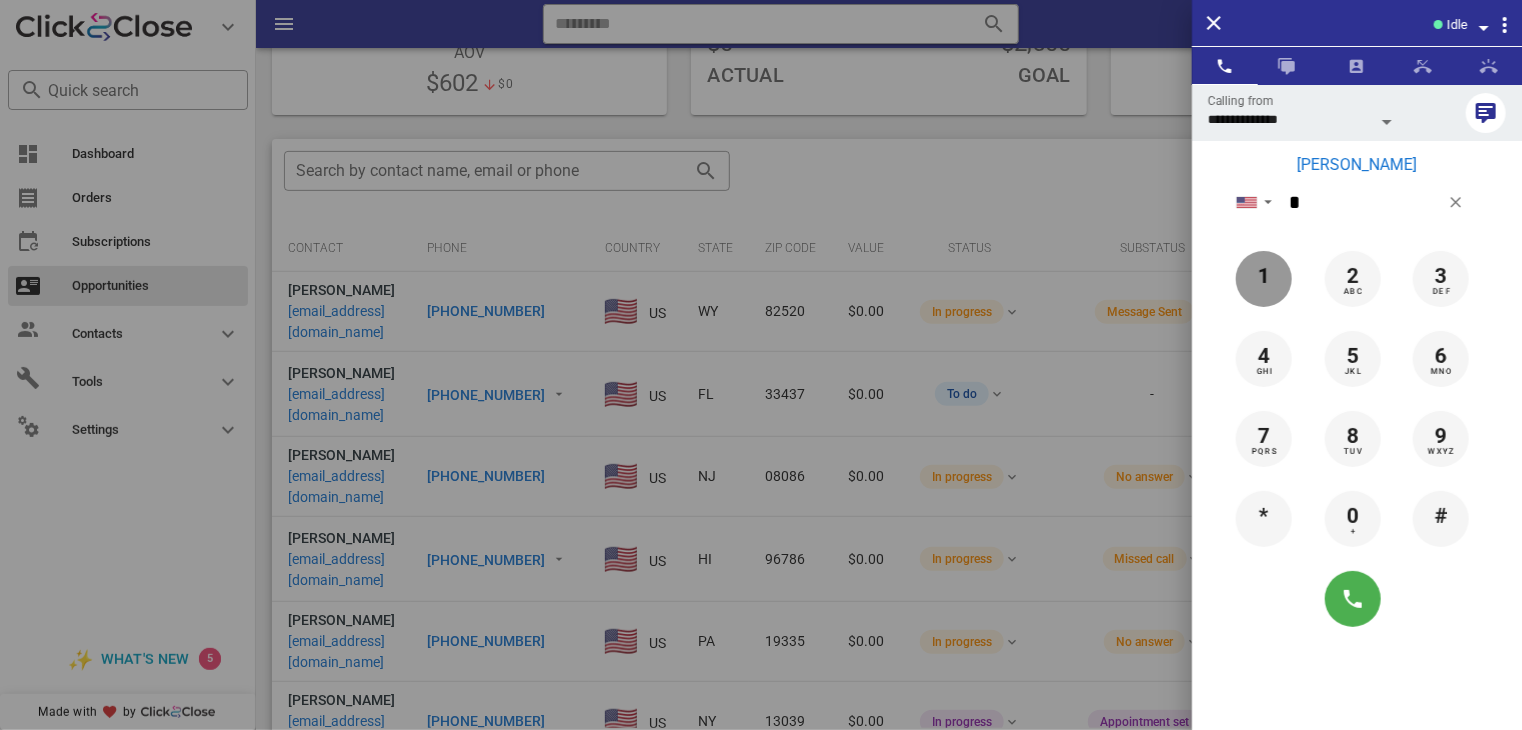 click on "1" at bounding box center [1264, 277] 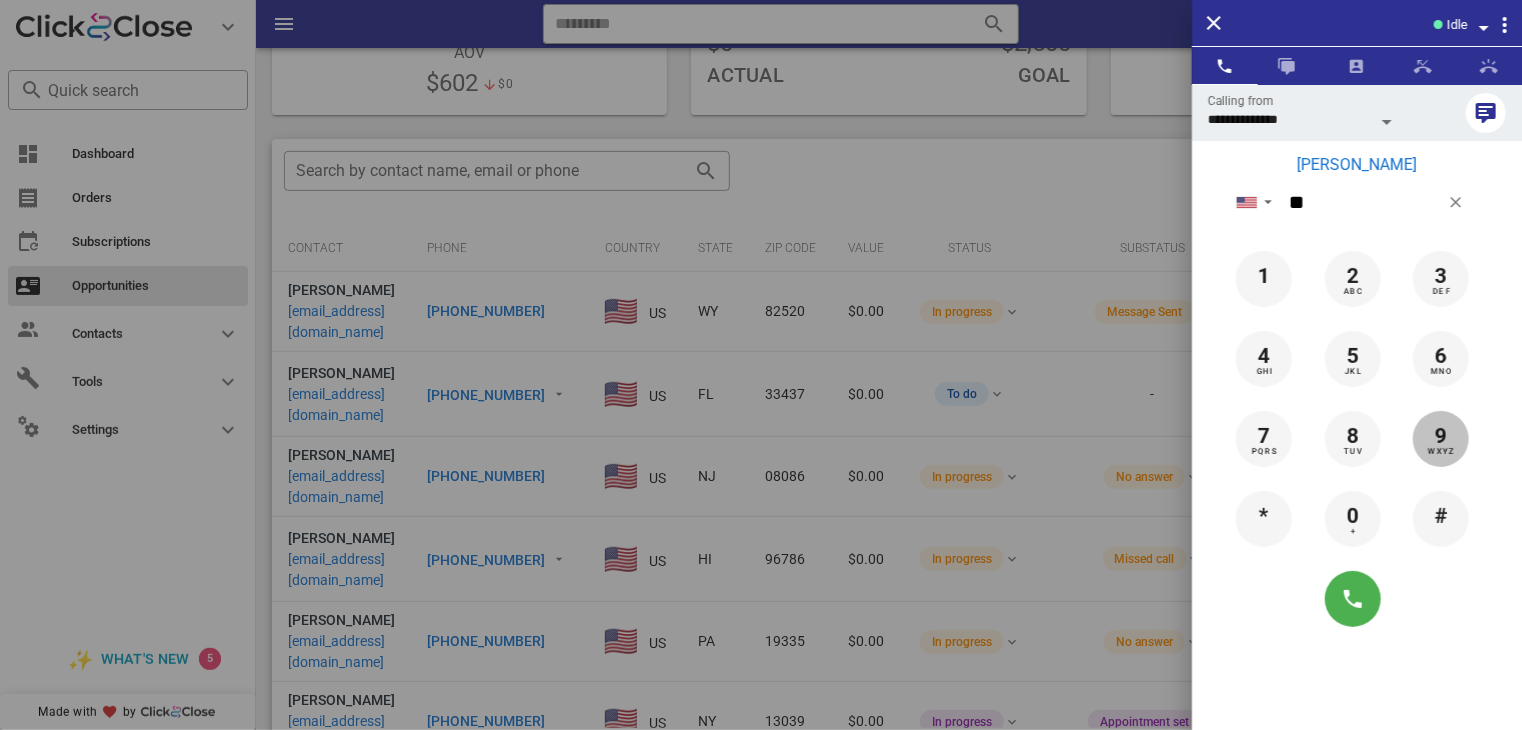 click on "9" at bounding box center [1441, 437] 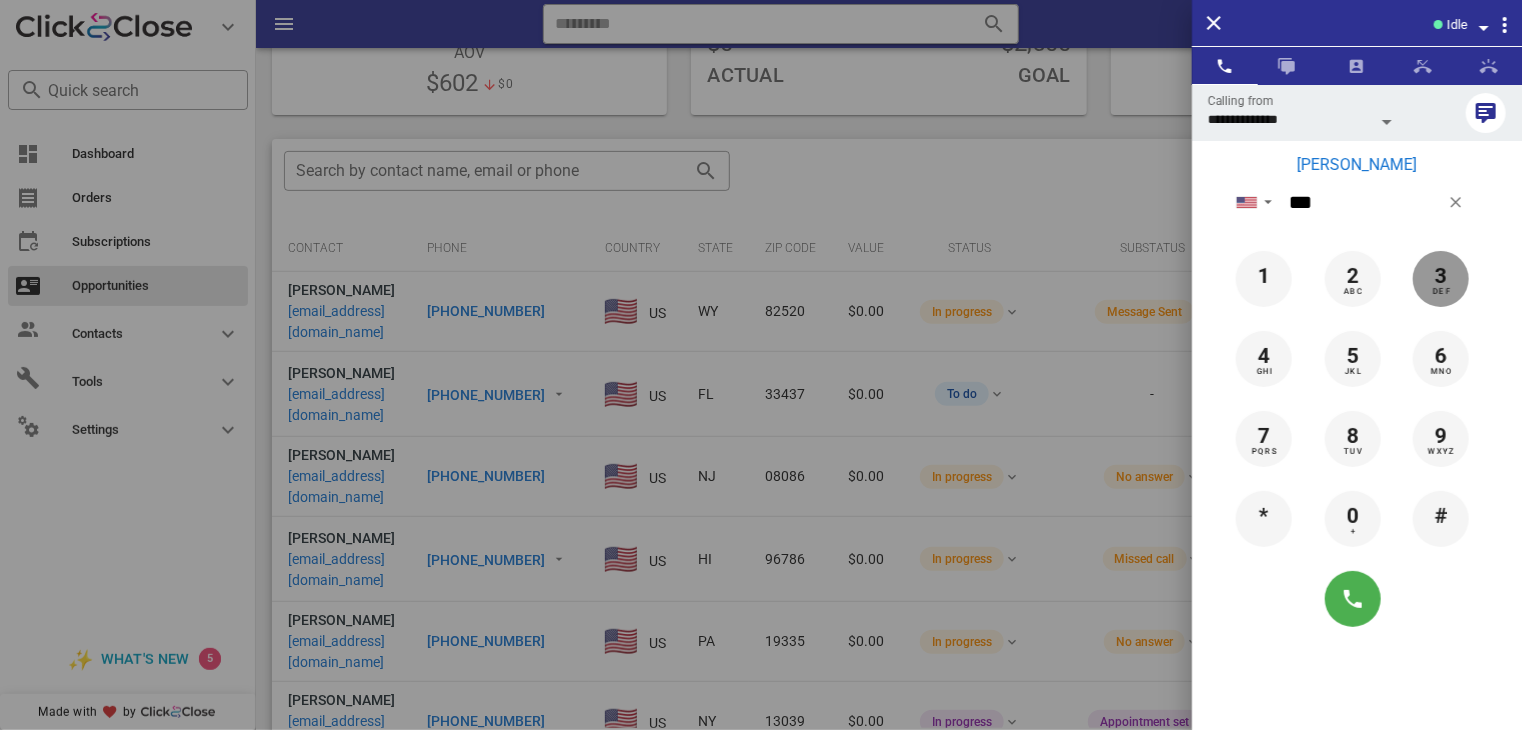click on "3" at bounding box center (1441, 277) 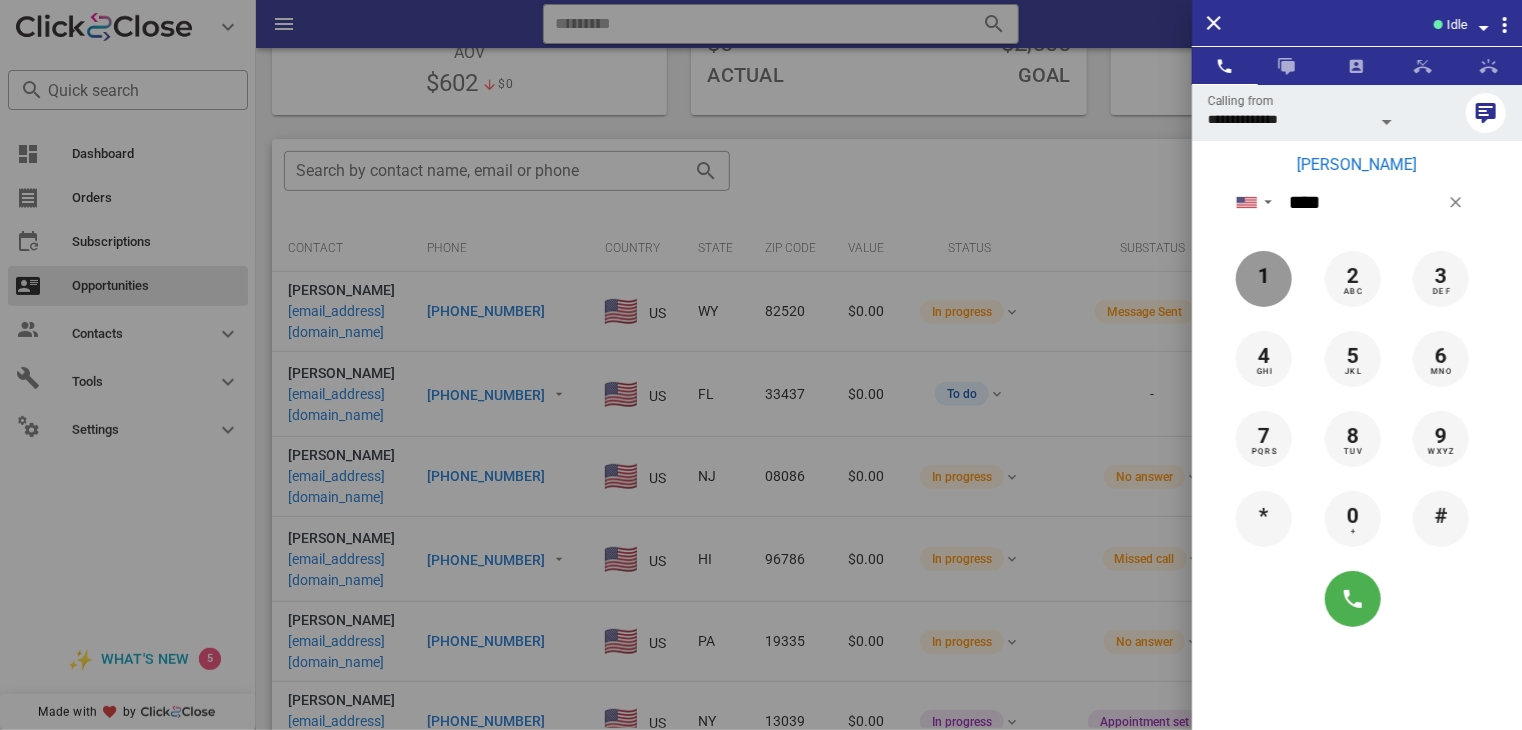 click on "1" at bounding box center (1264, 277) 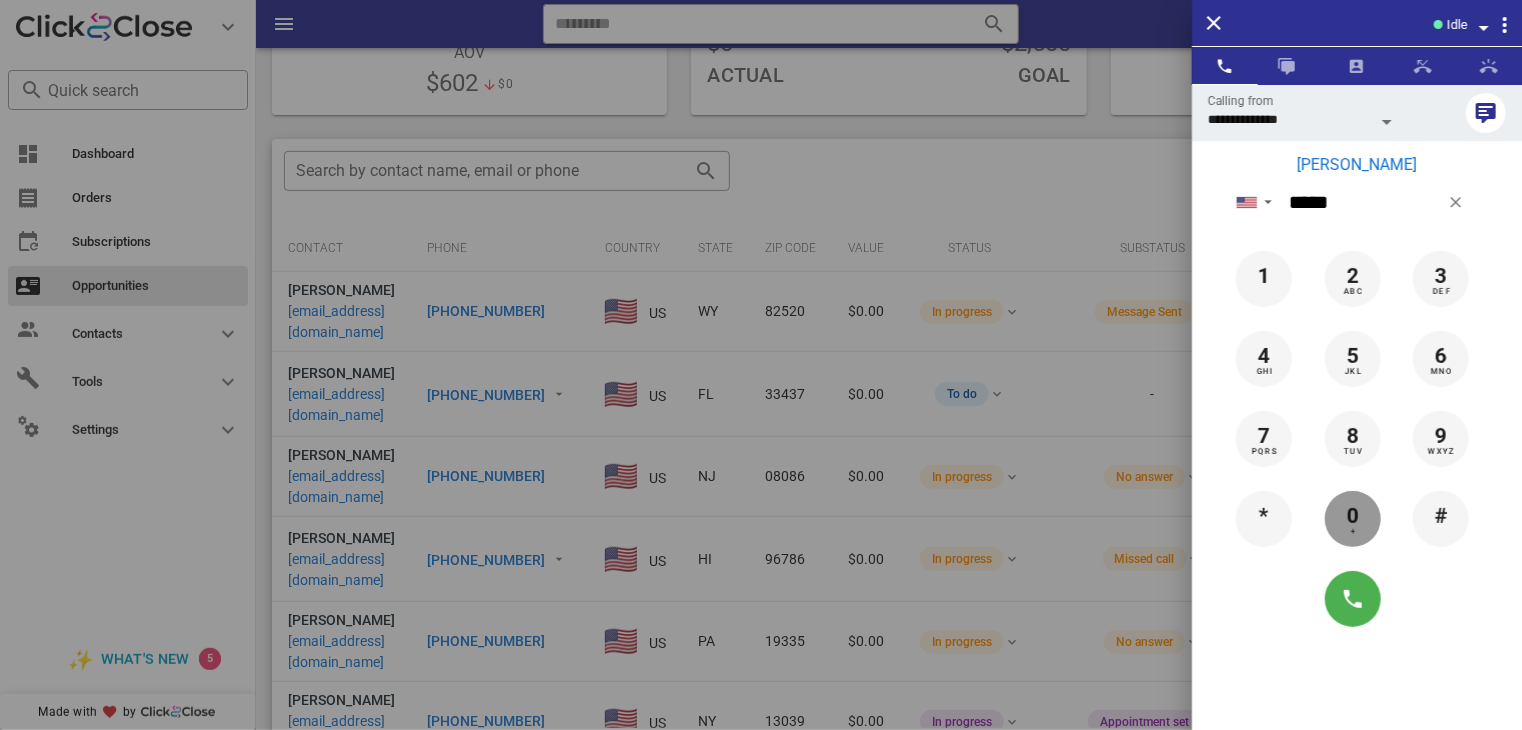click on "0 +" at bounding box center (1353, 517) 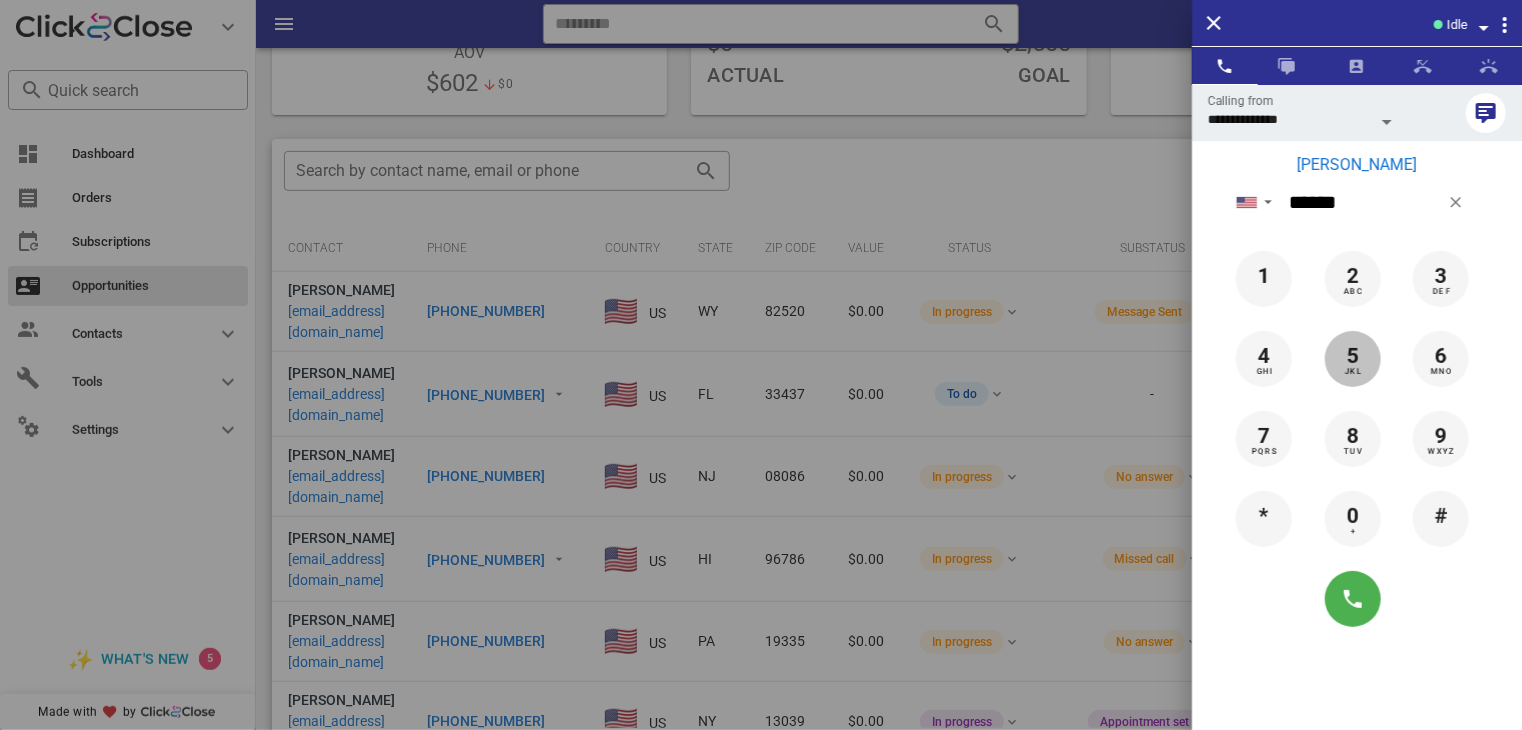 click on "JKL" at bounding box center [1353, 372] 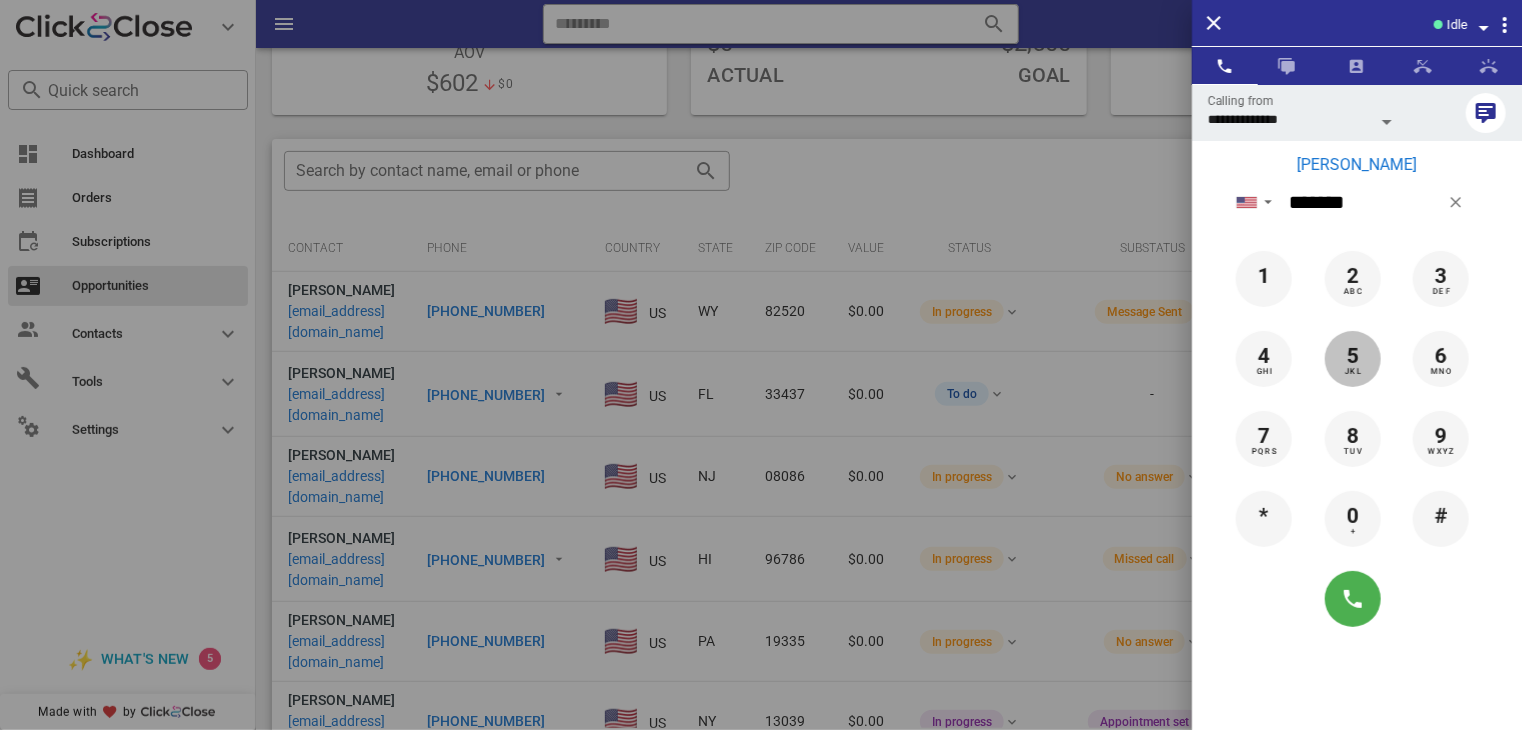 click on "JKL" at bounding box center [1353, 372] 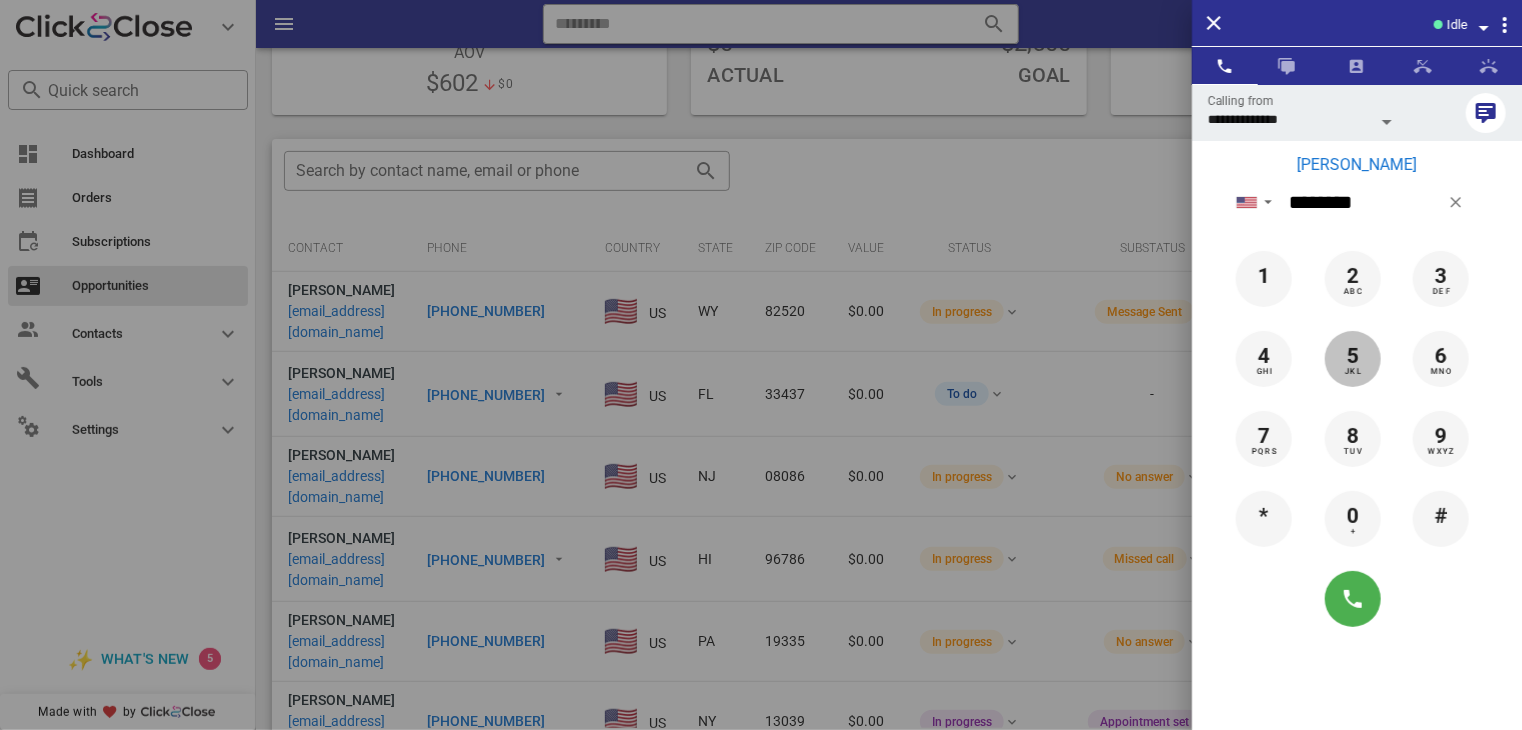 click on "JKL" at bounding box center [1353, 372] 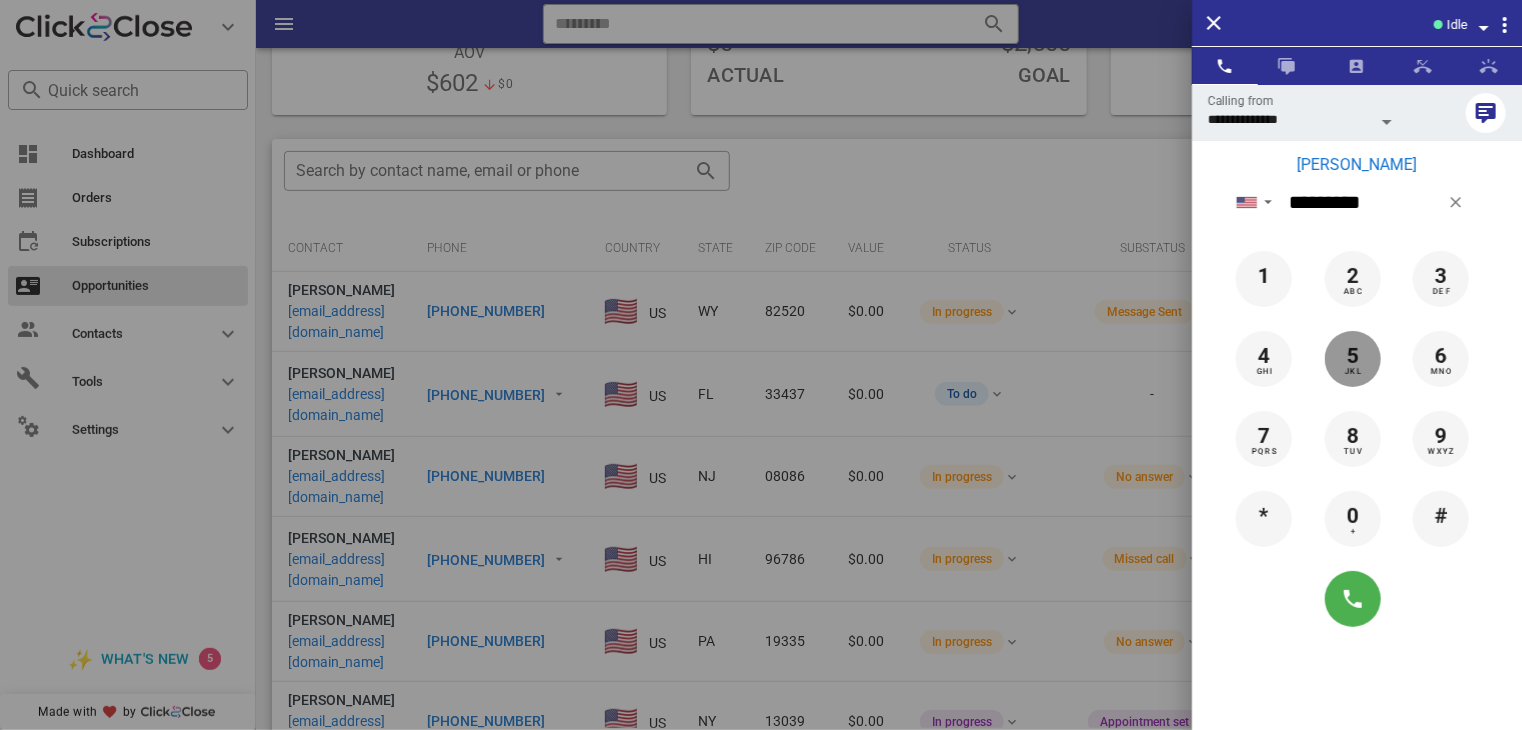click on "JKL" at bounding box center (1353, 372) 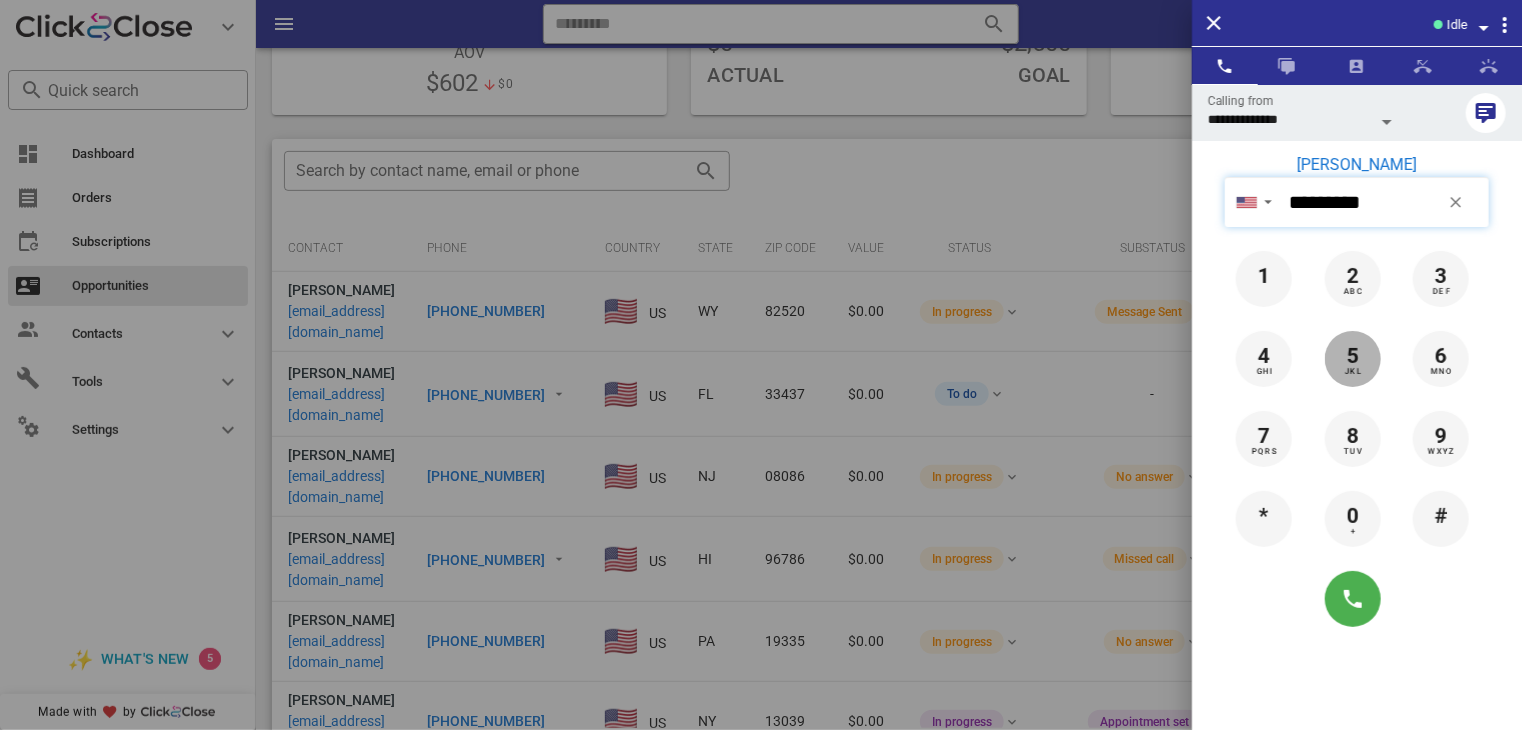 type on "**********" 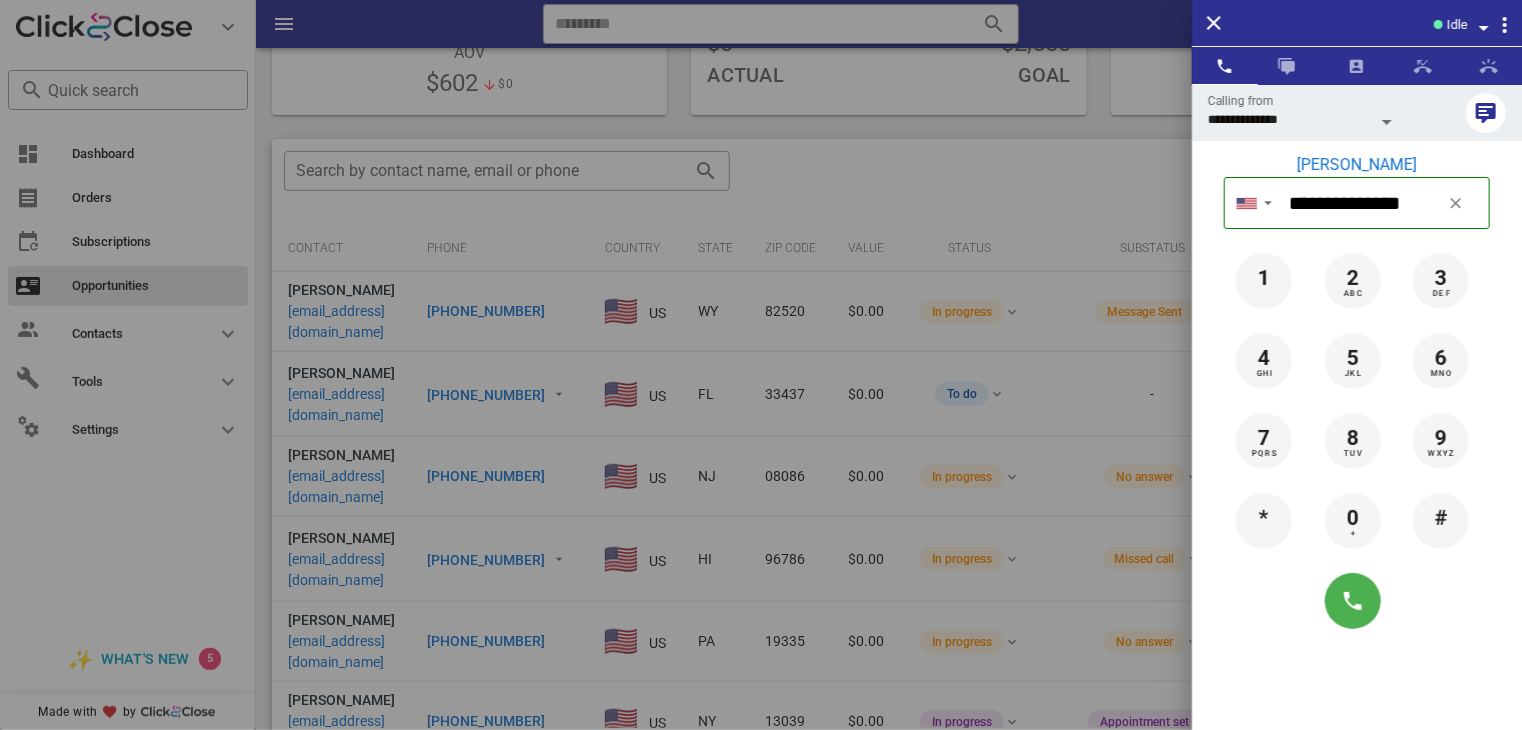 click on "Chris Lawson" at bounding box center (1357, 165) 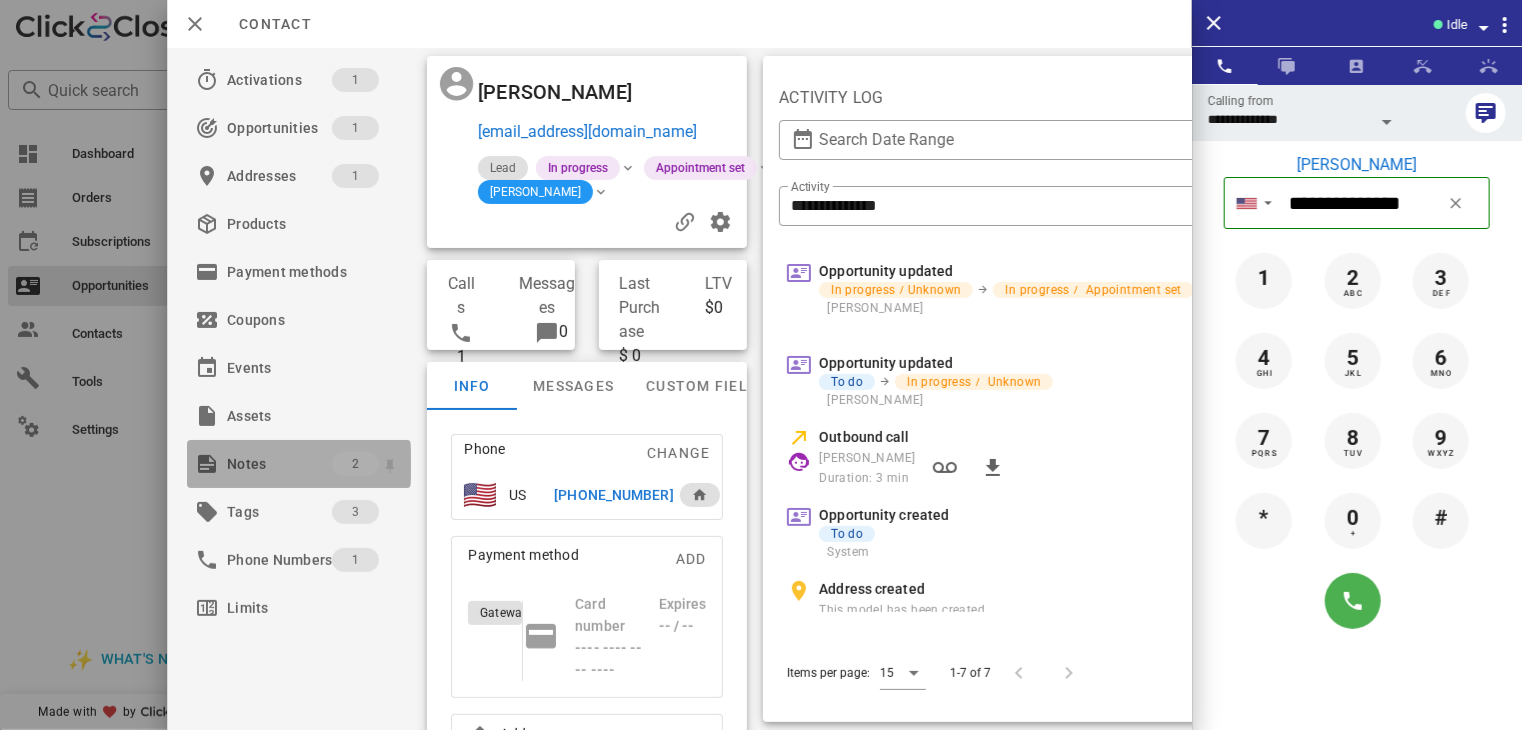 click on "Notes  2" at bounding box center [299, 464] 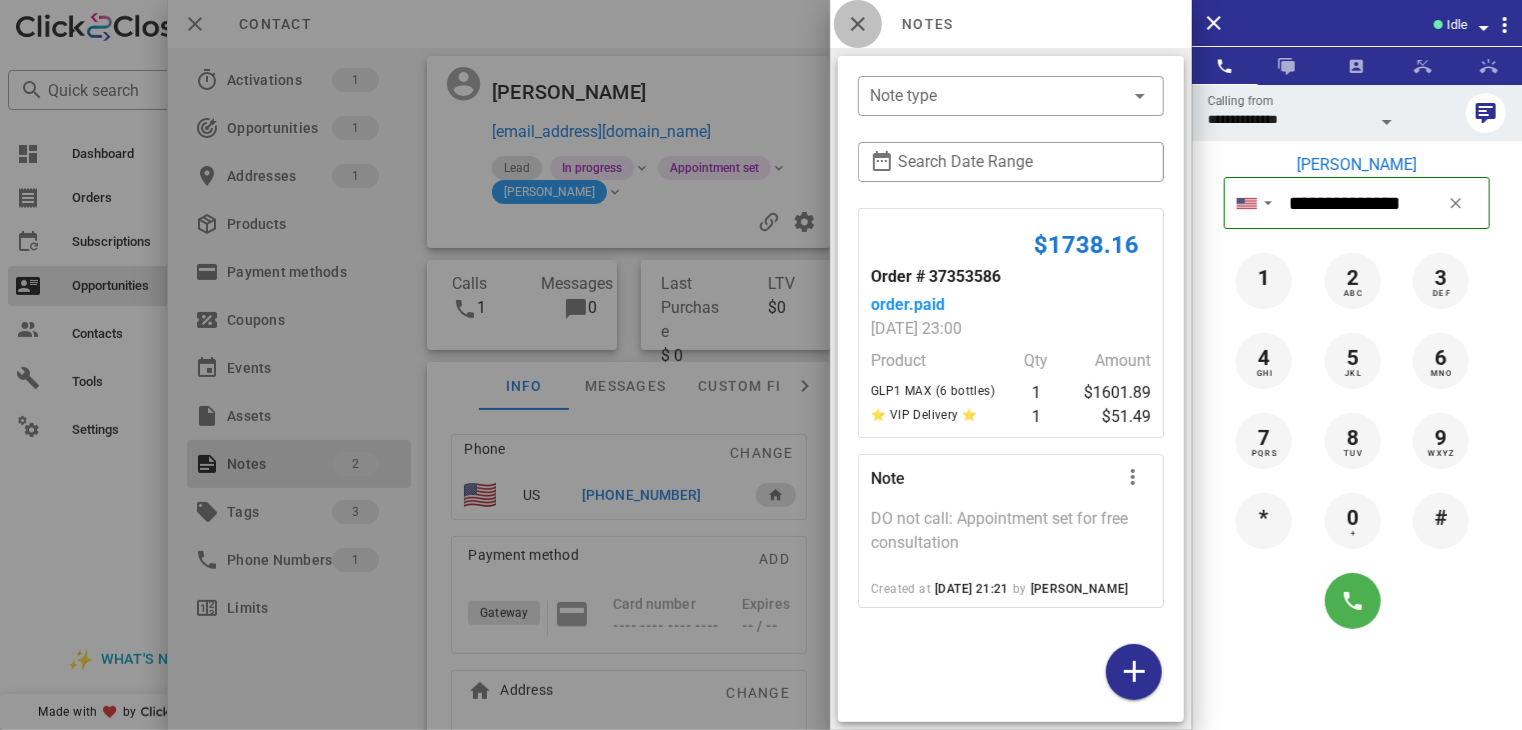 click at bounding box center [858, 24] 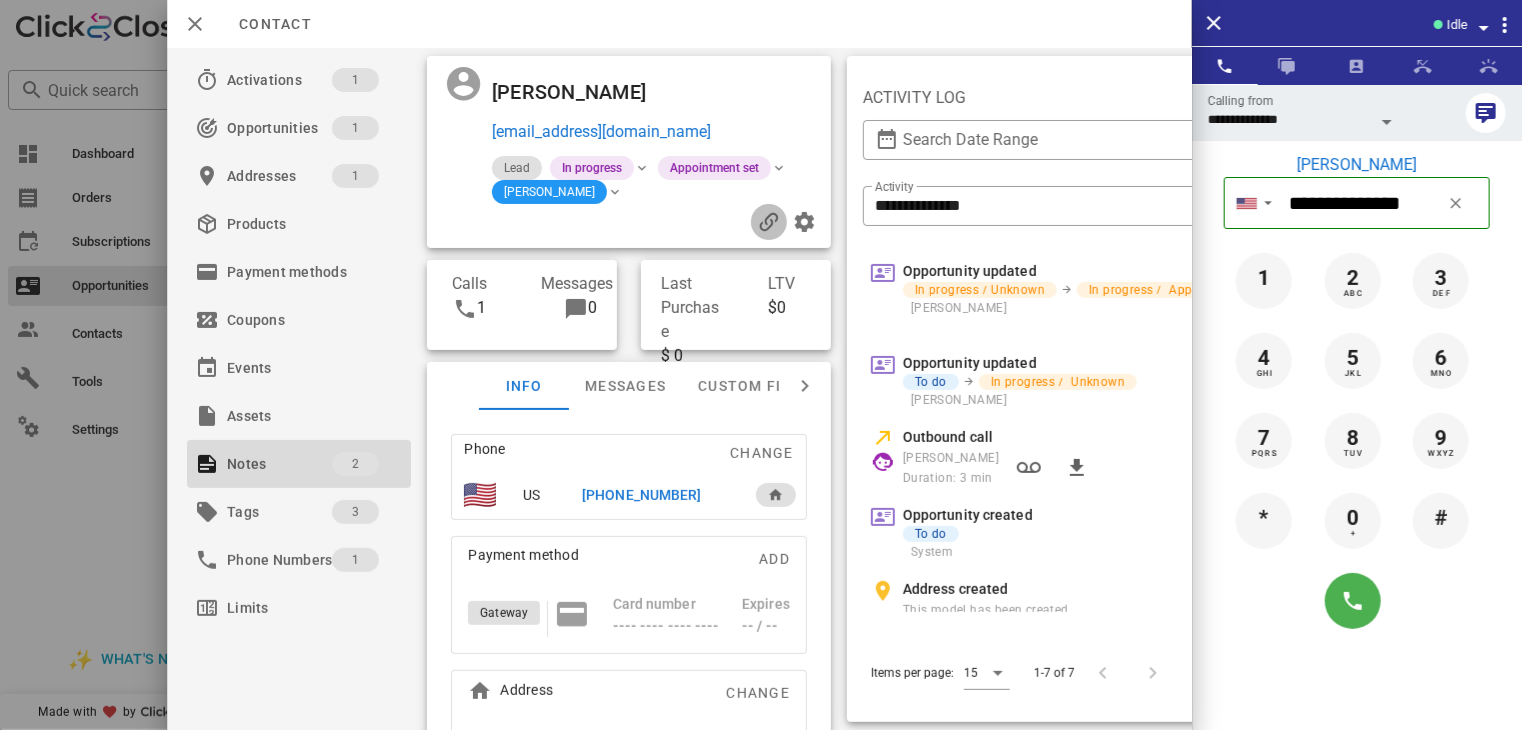 click at bounding box center (769, 222) 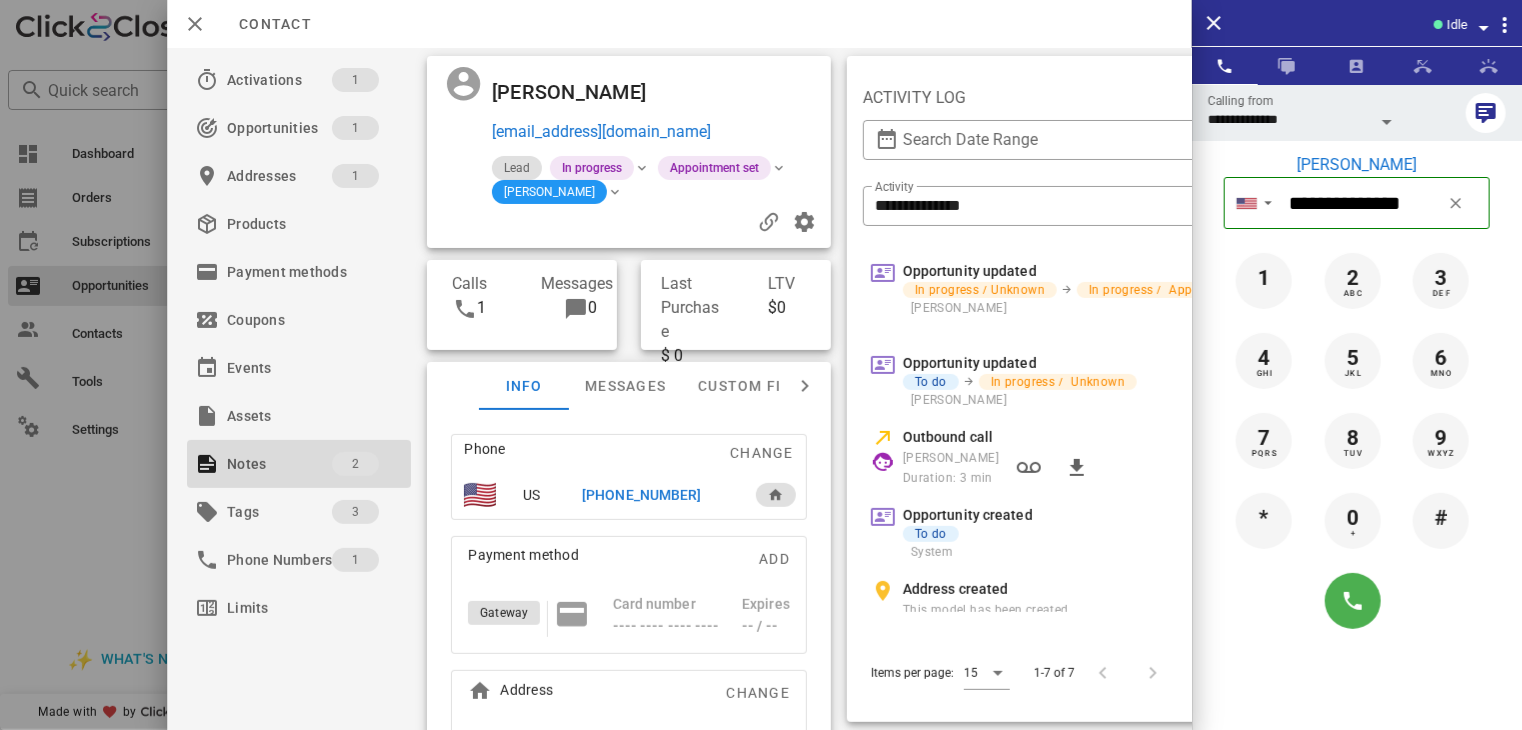 click at bounding box center (761, 365) 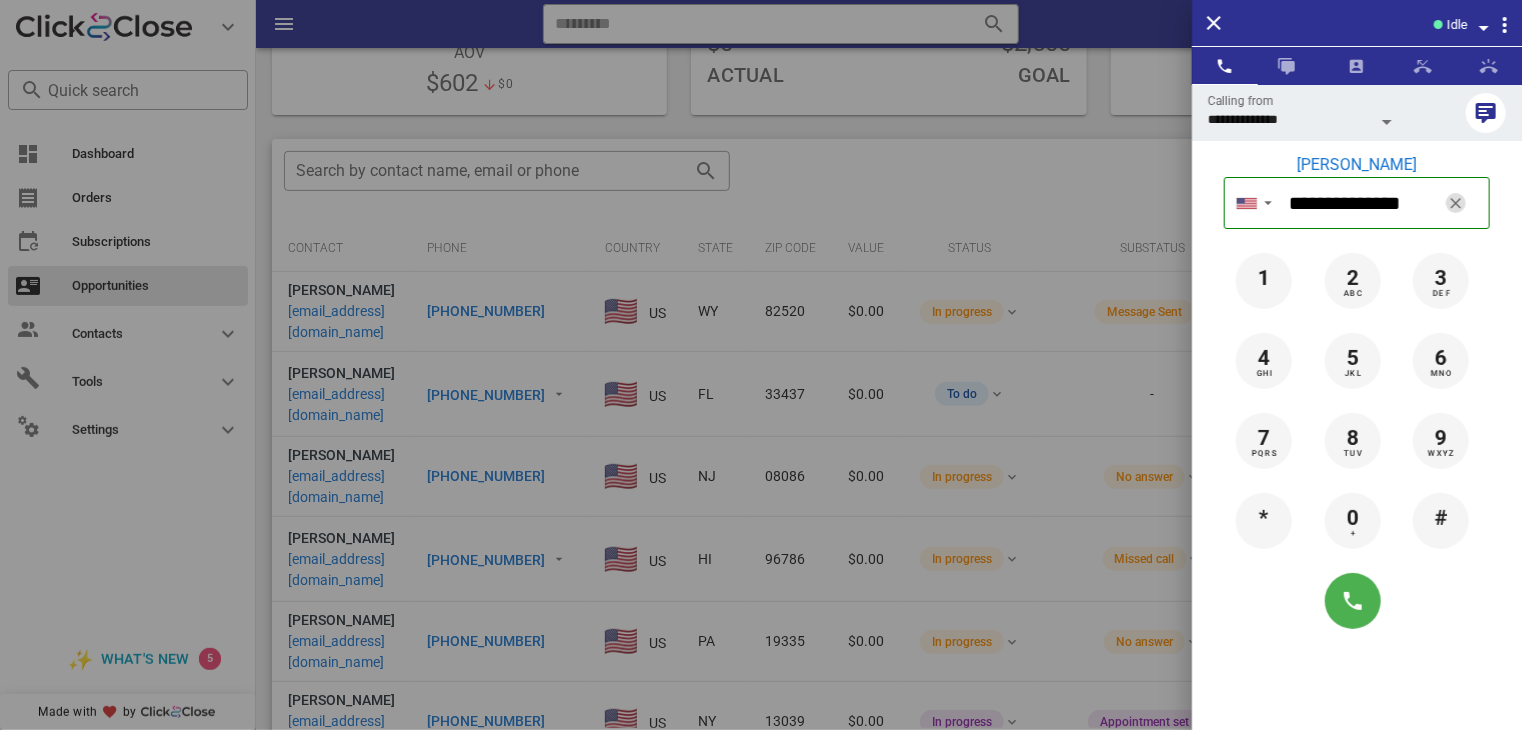 click at bounding box center (1456, 203) 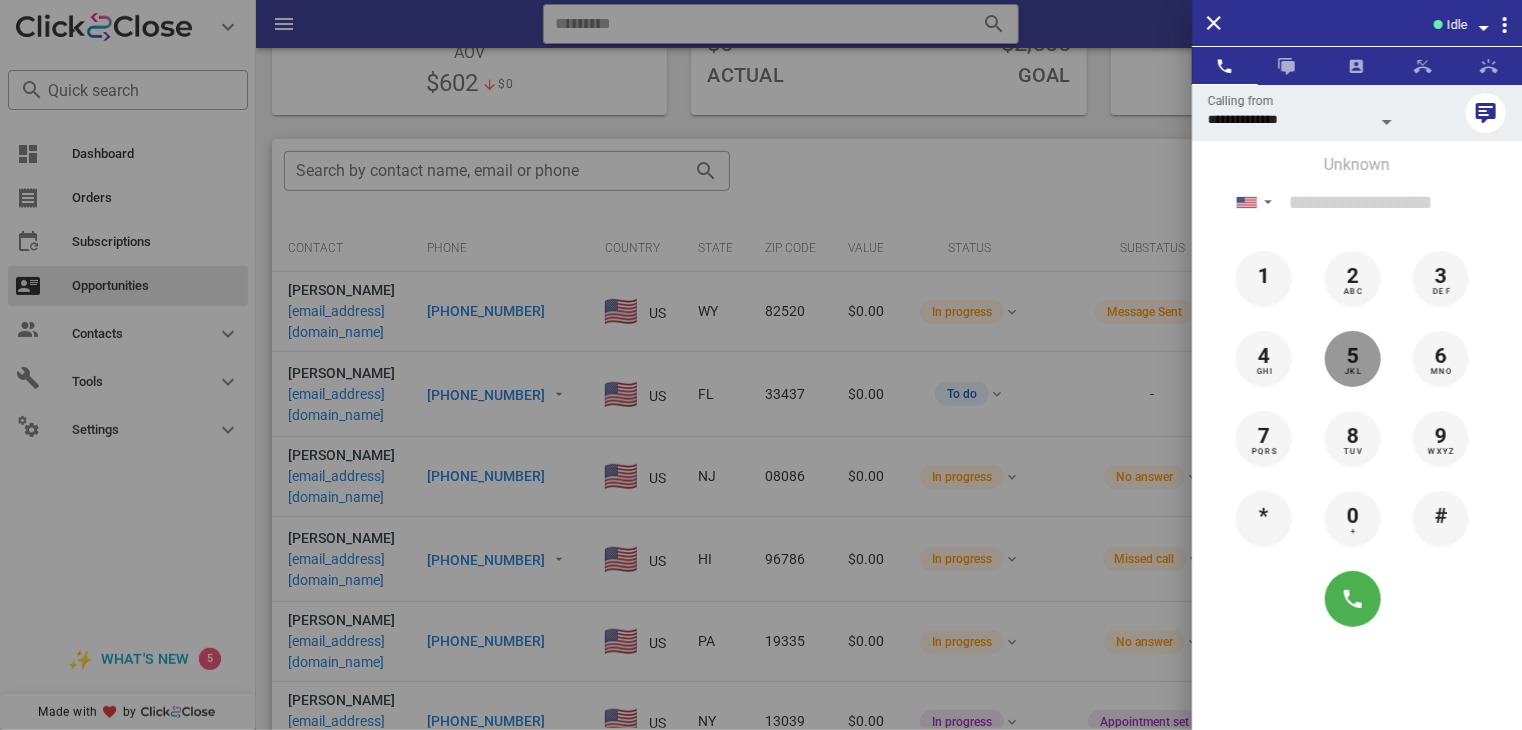 click on "5" at bounding box center [1353, 357] 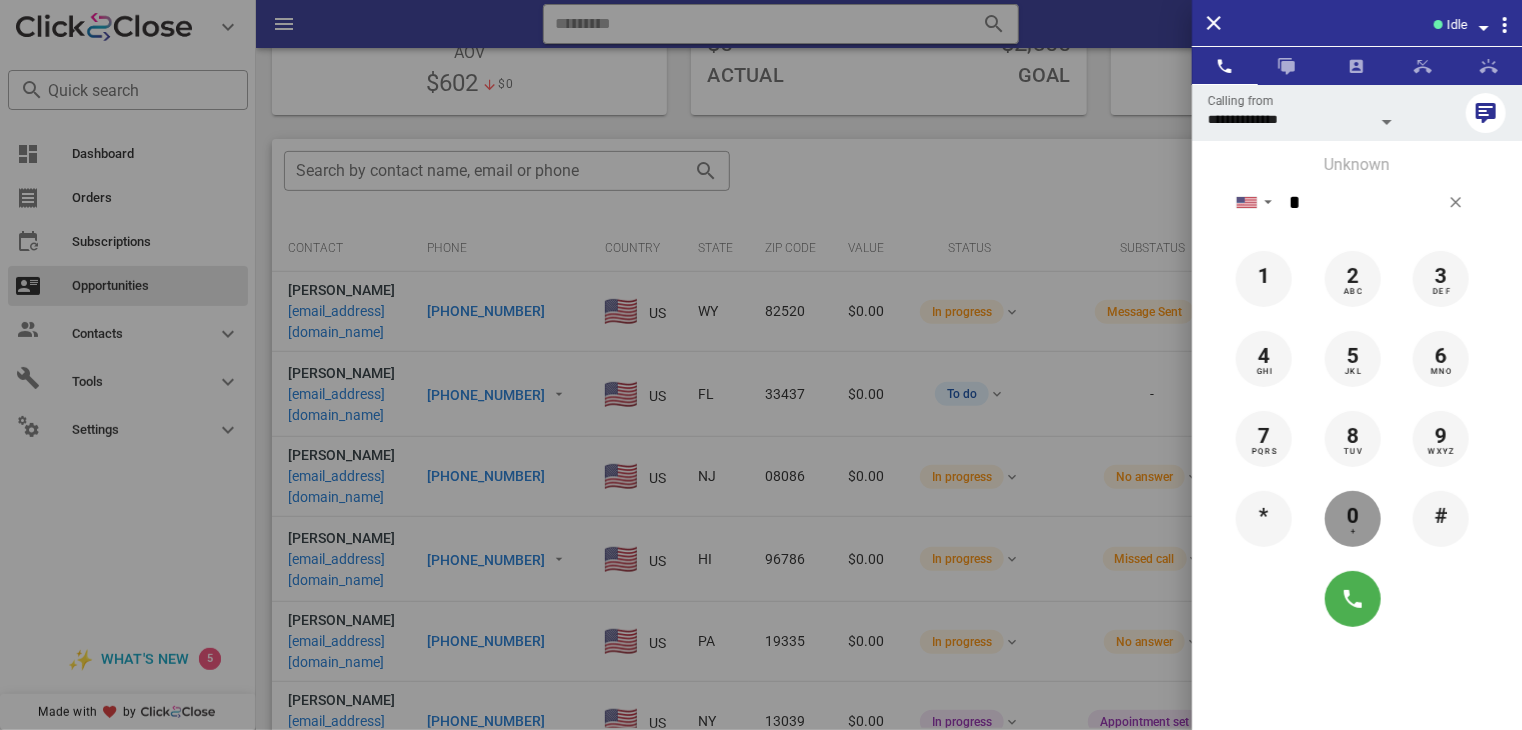 click on "0" at bounding box center [1353, 517] 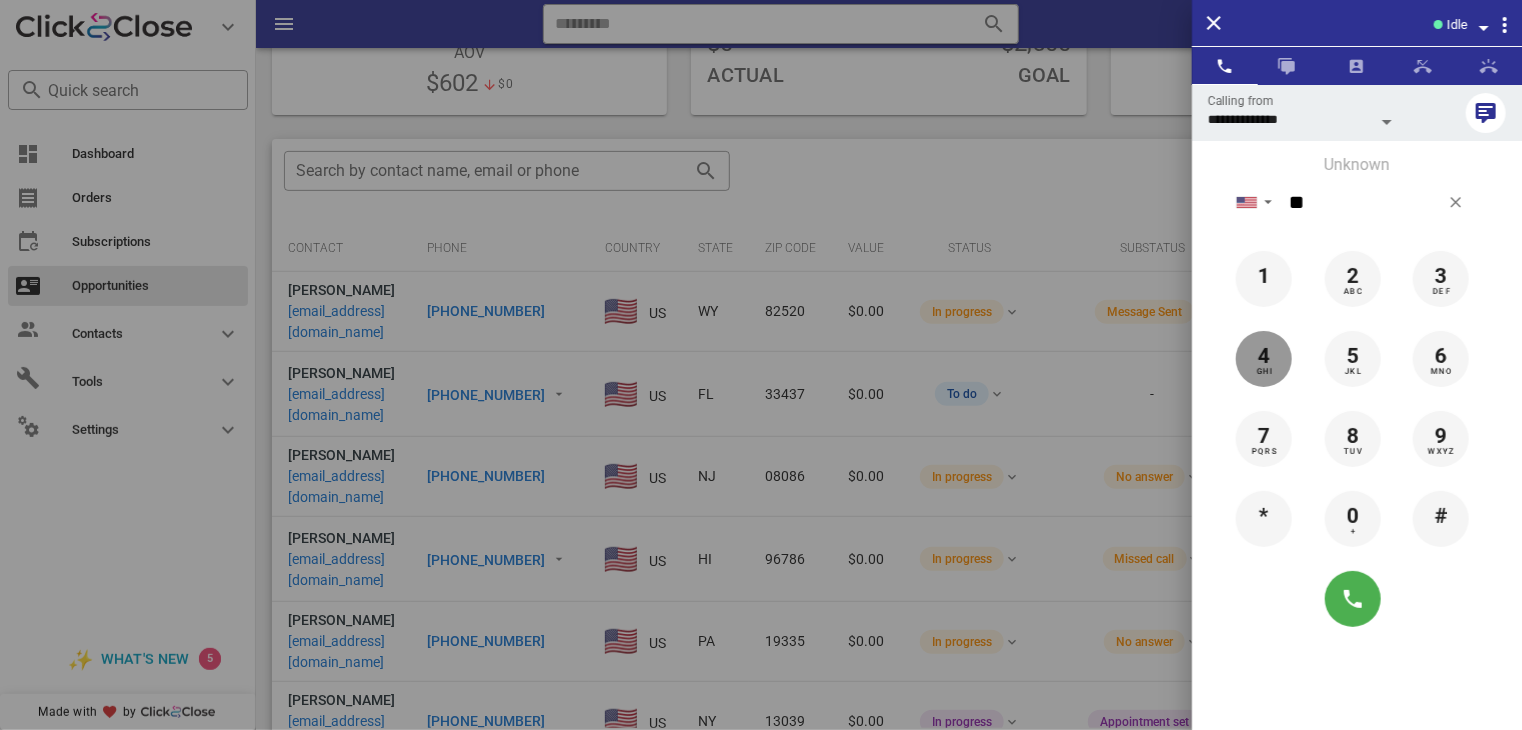 click on "4" at bounding box center [1264, 357] 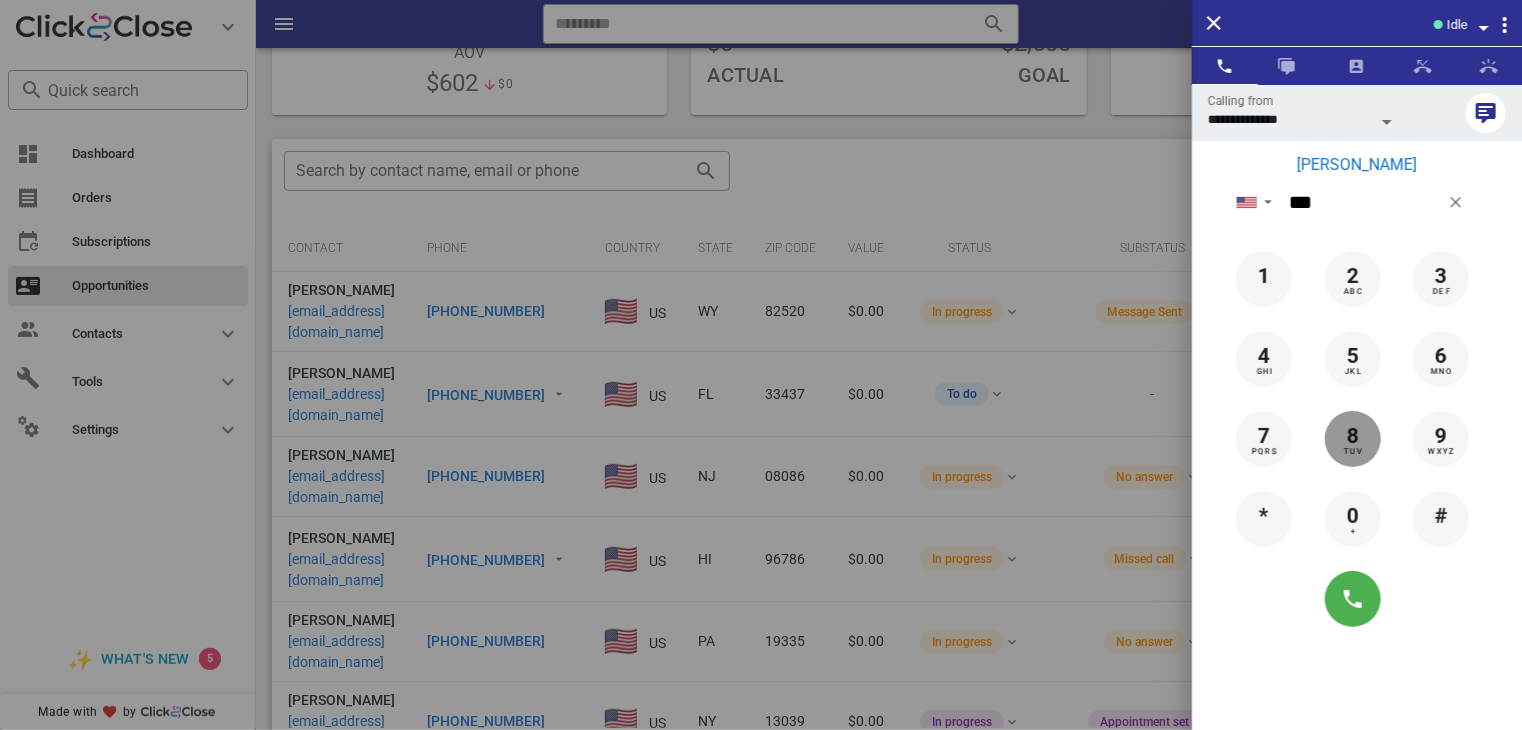 click on "TUV" at bounding box center [1353, 452] 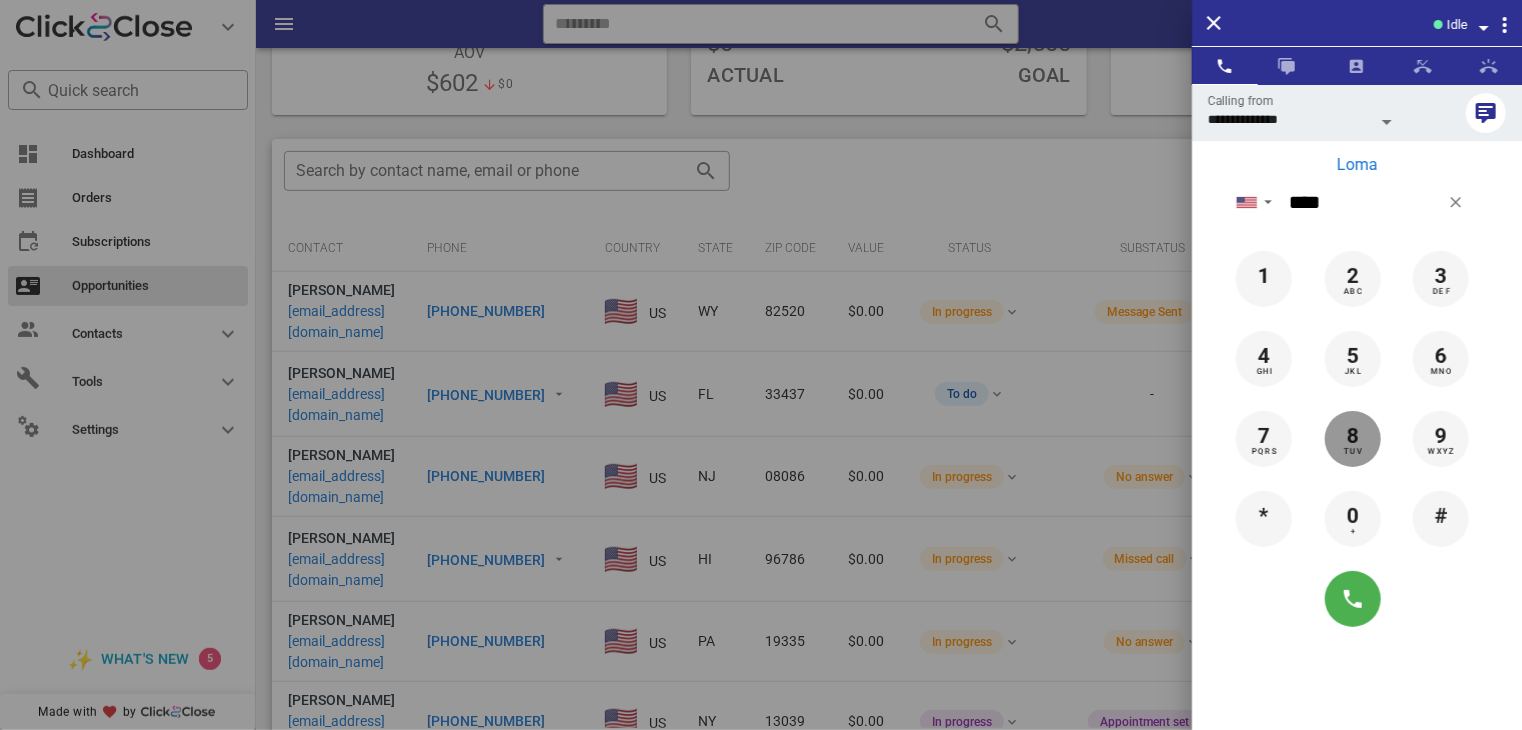 click on "TUV" at bounding box center (1353, 452) 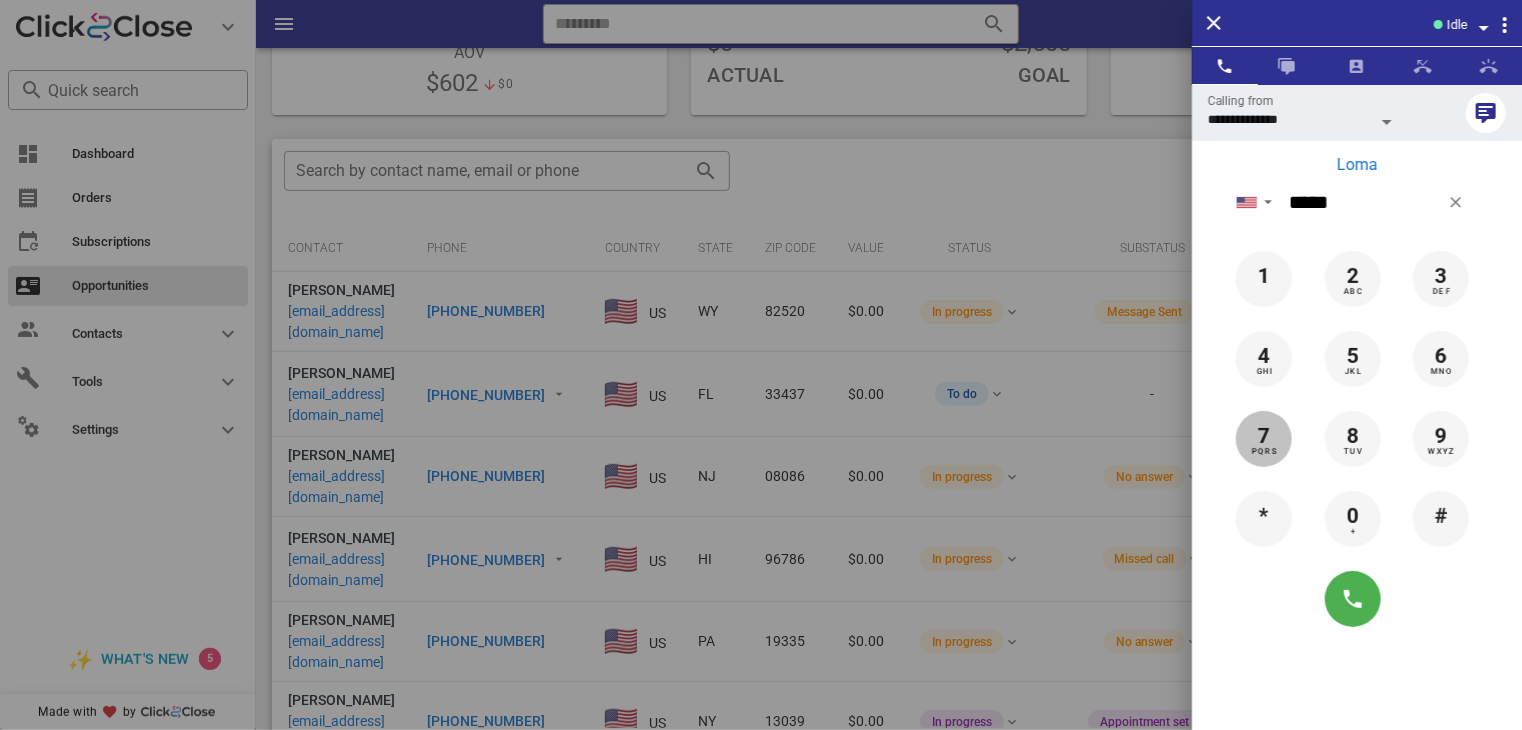 click on "7 PQRS" at bounding box center [1264, 437] 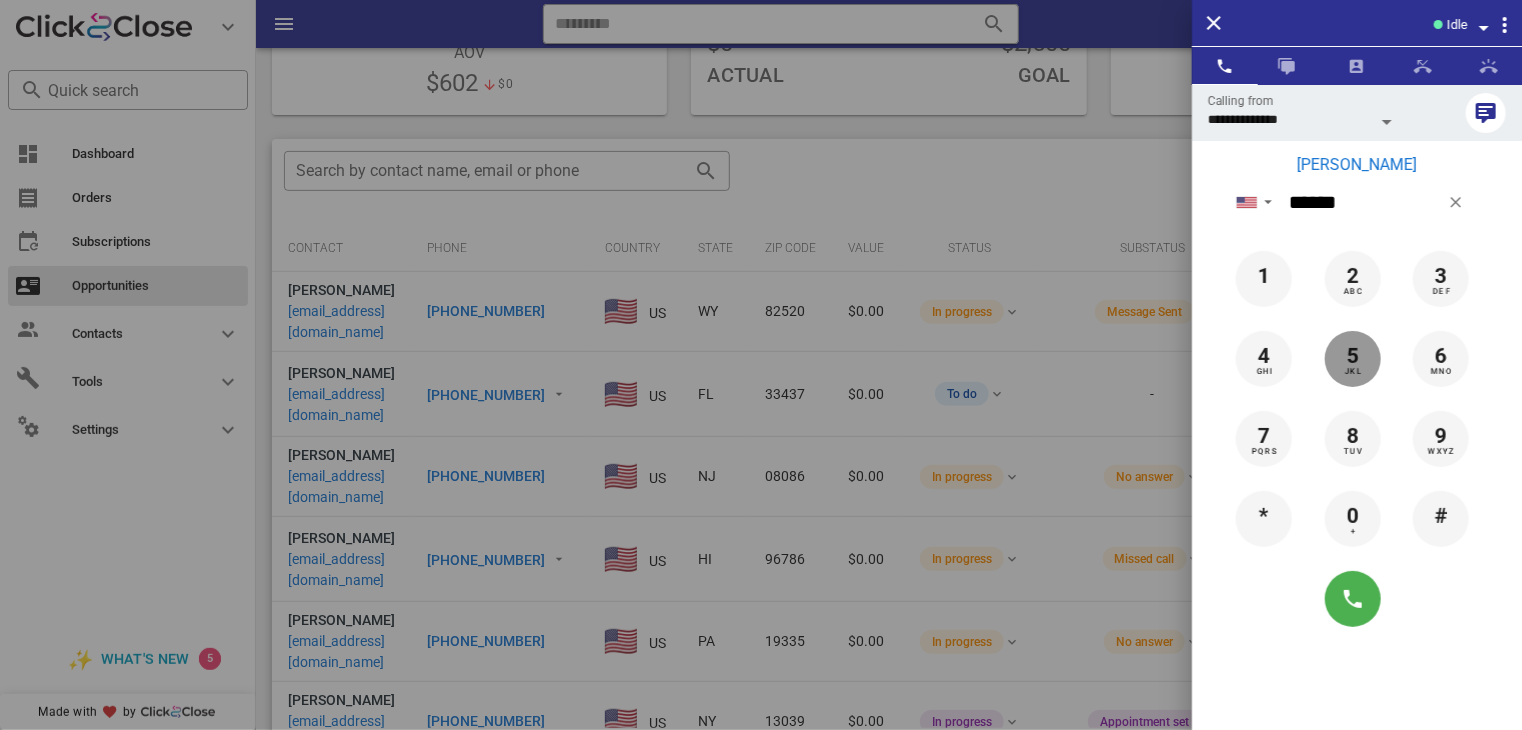 click on "5 JKL" at bounding box center [1353, 357] 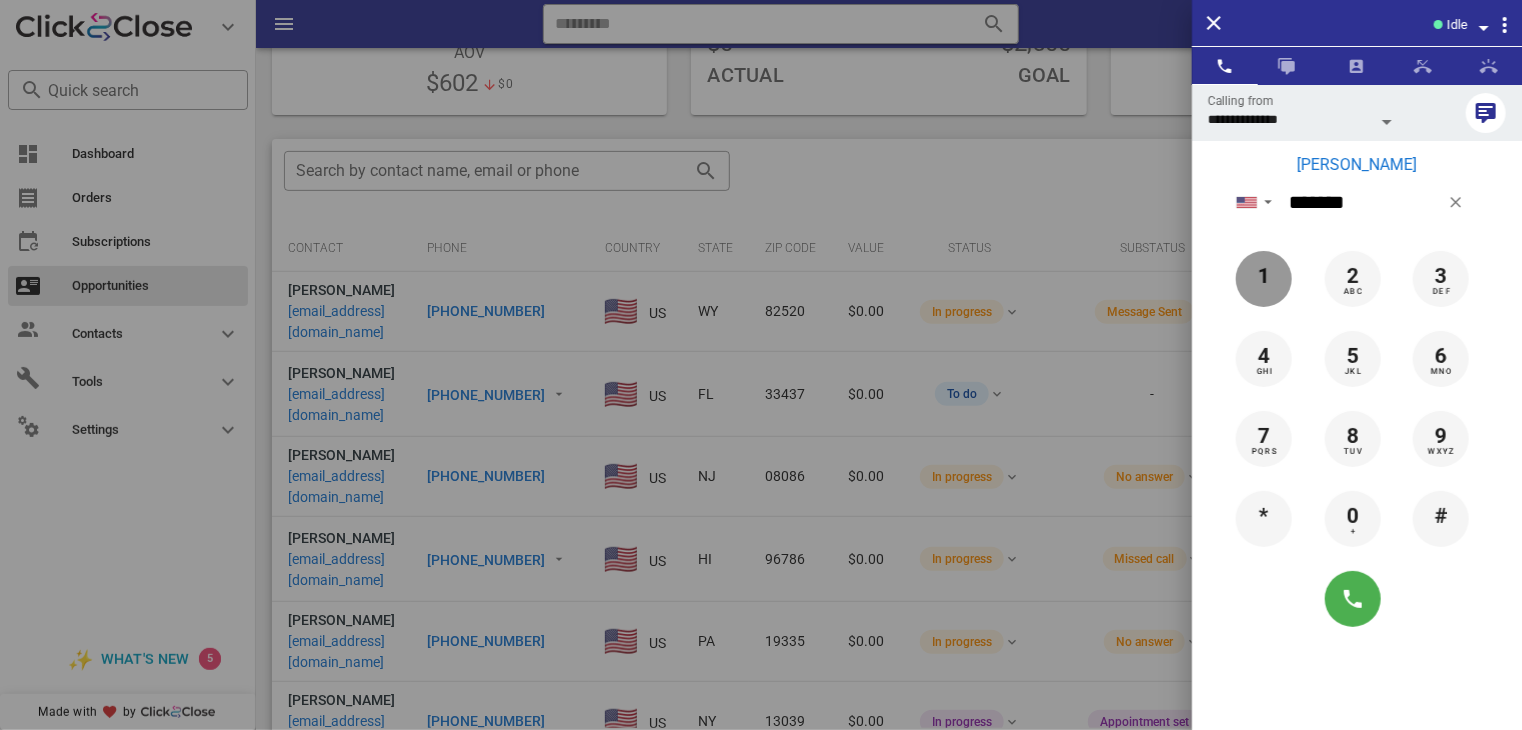 click on "1" at bounding box center [1264, 279] 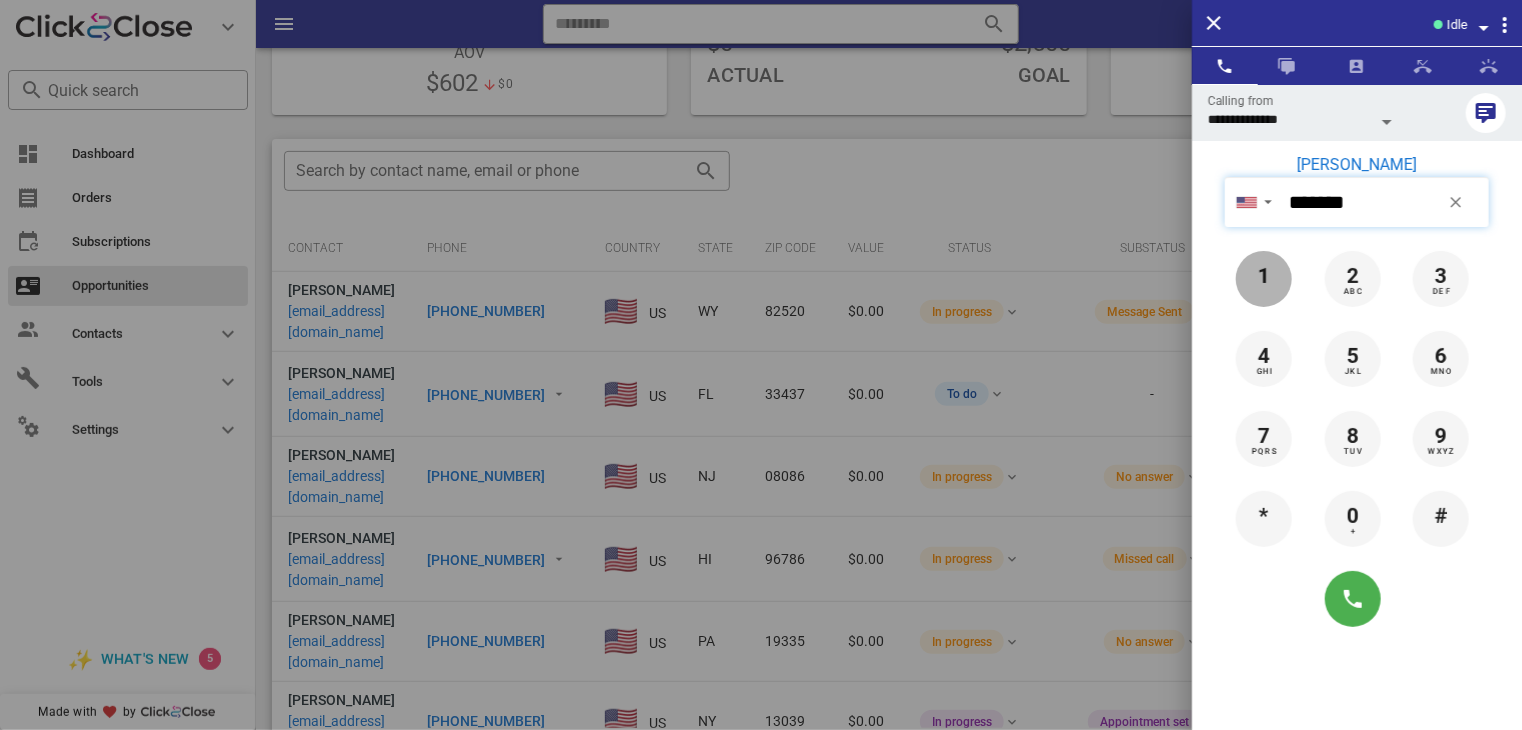 type on "********" 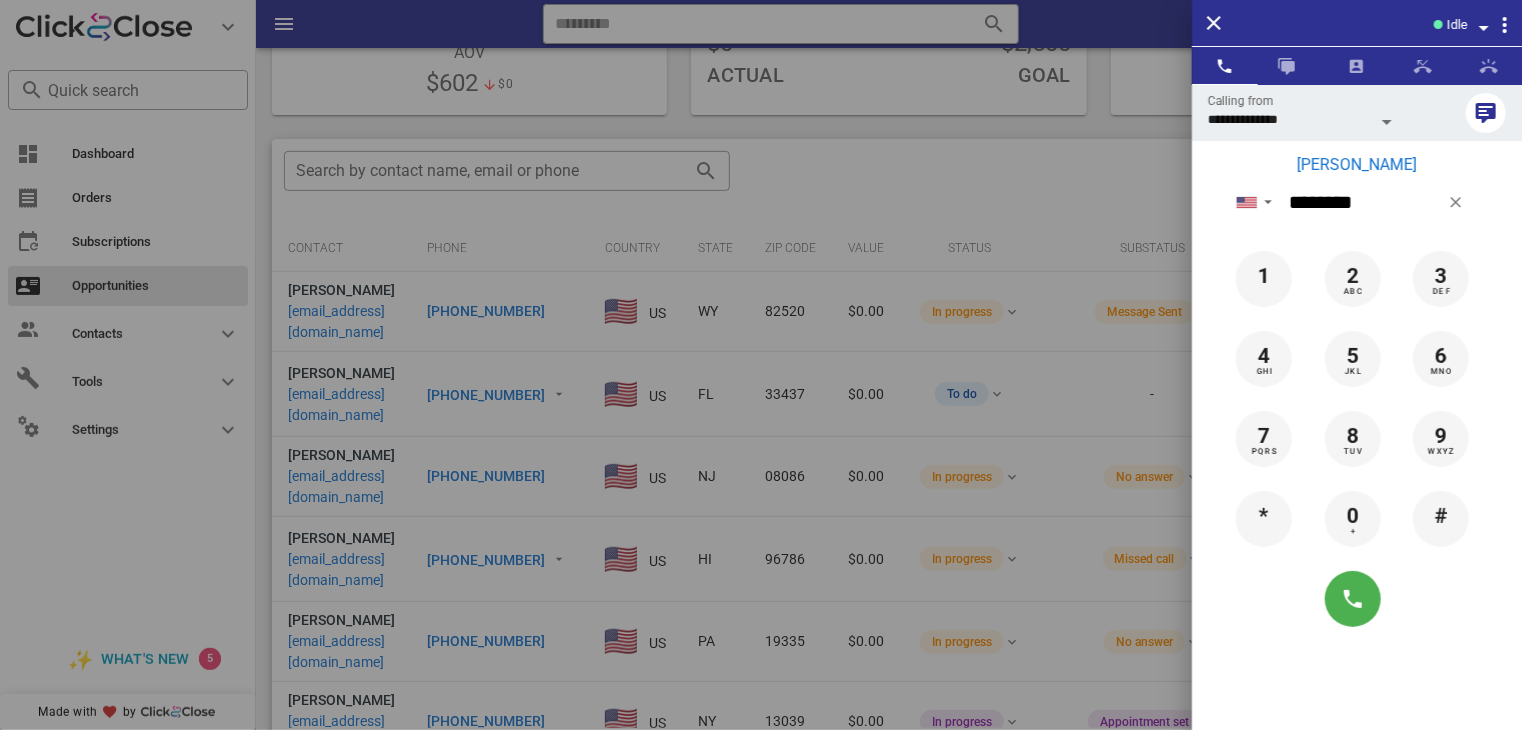 click on "Deborah Halligan" at bounding box center [1357, 165] 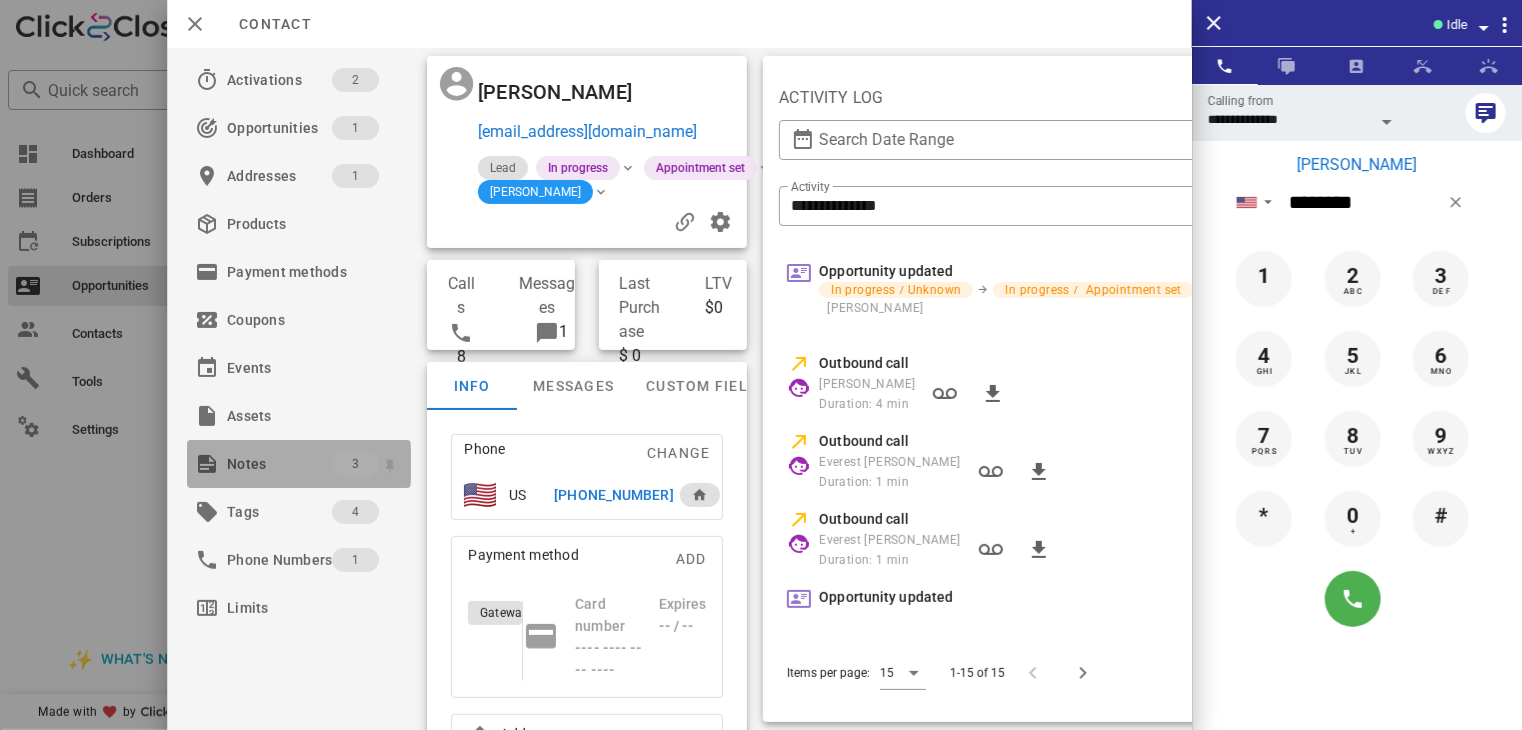 click on "Notes" at bounding box center [279, 464] 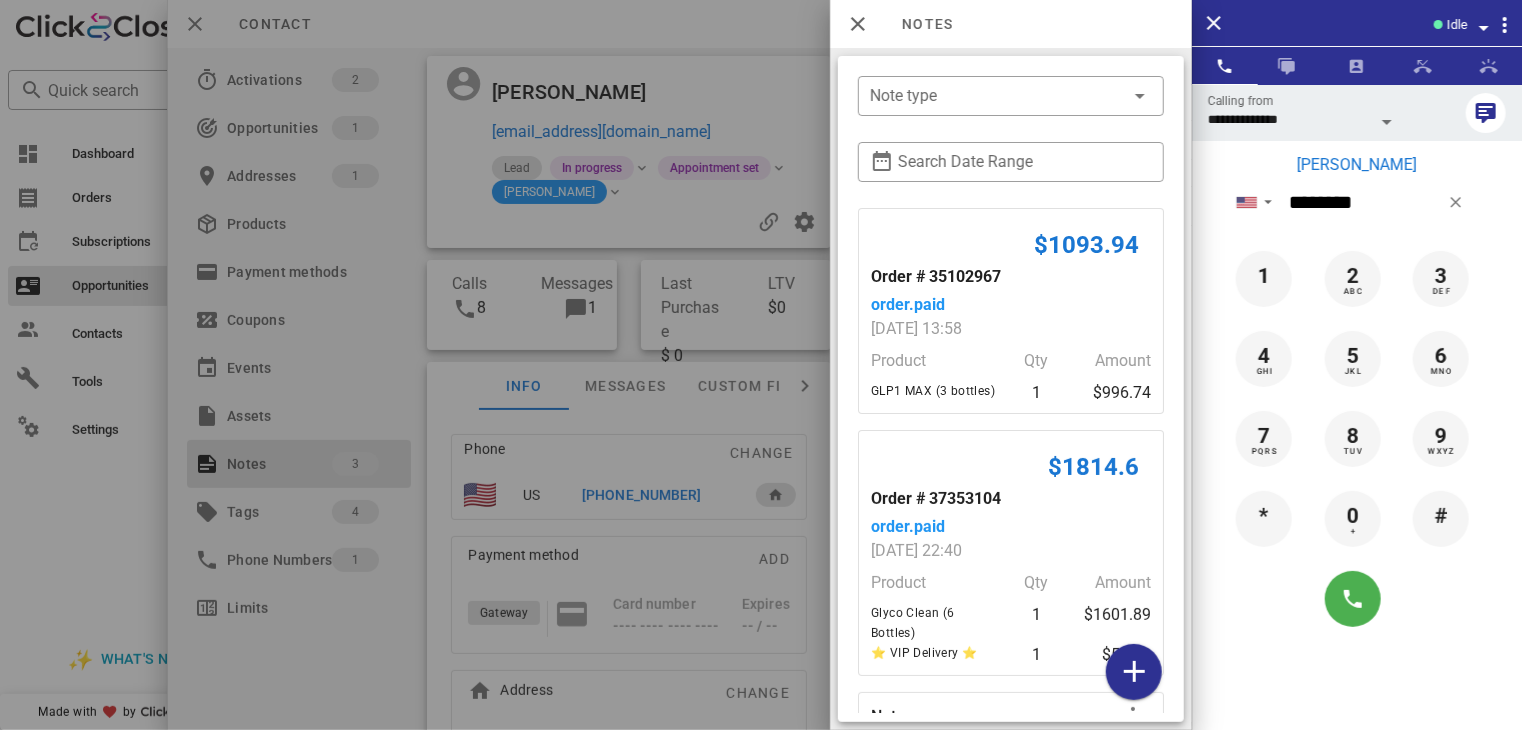 scroll, scrollTop: 176, scrollLeft: 0, axis: vertical 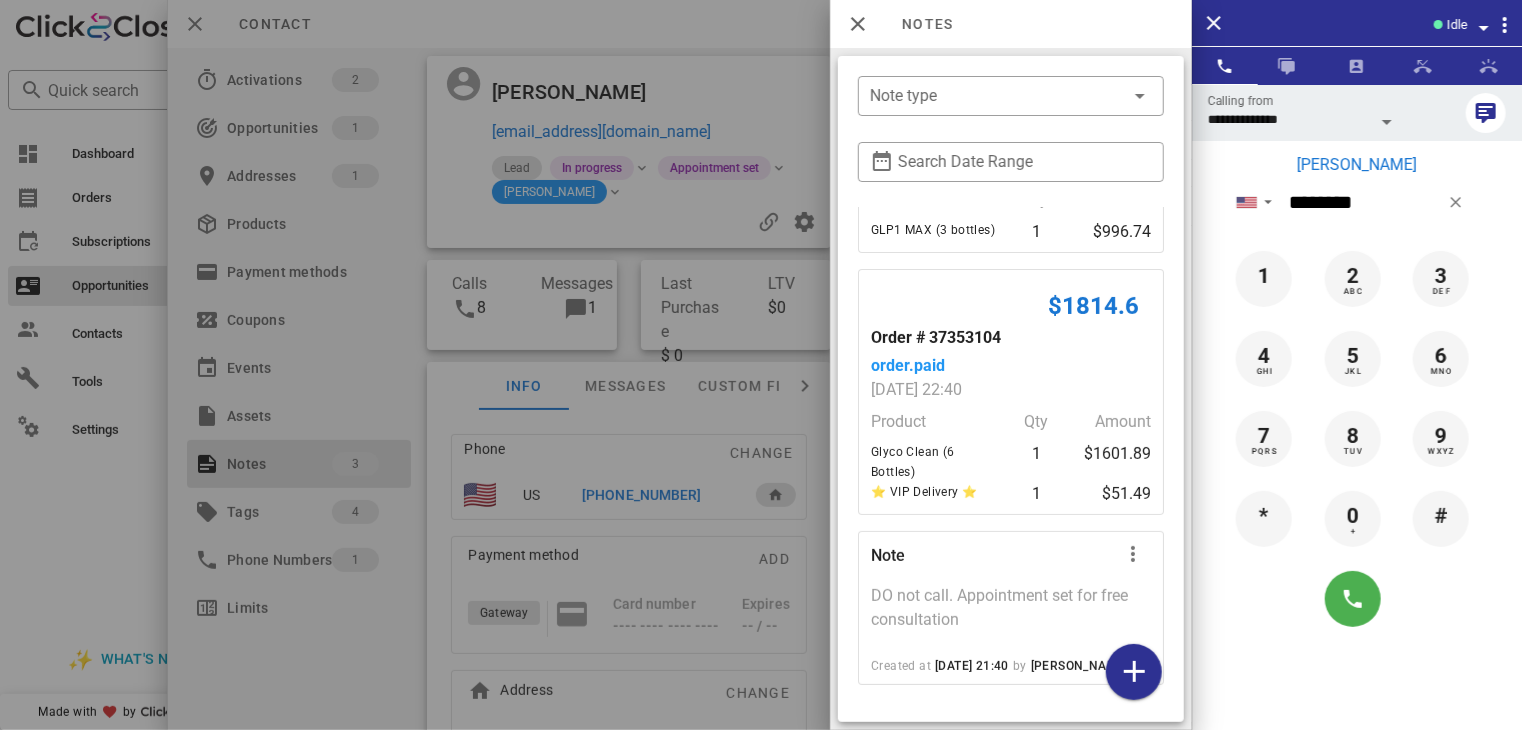 click at bounding box center (761, 365) 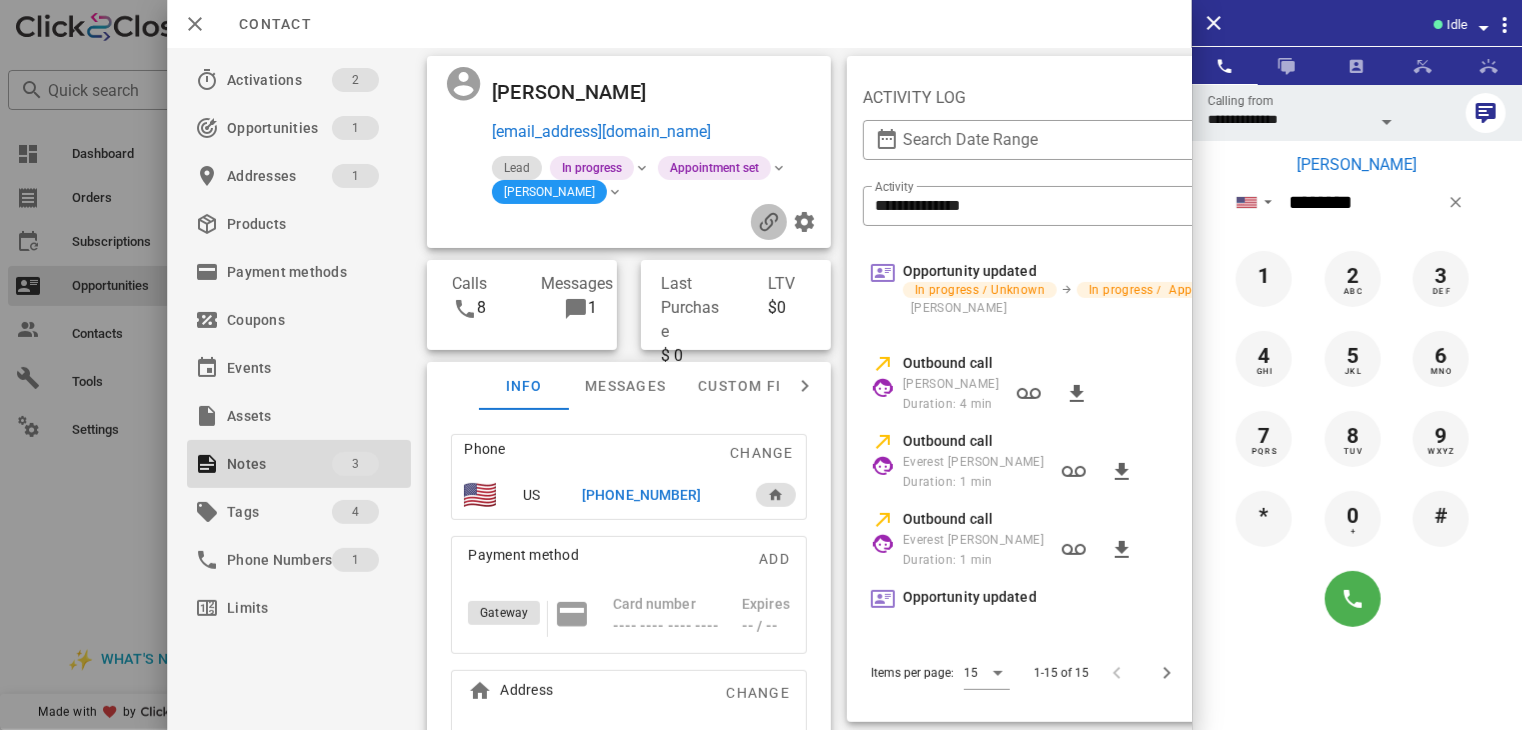 click at bounding box center (769, 222) 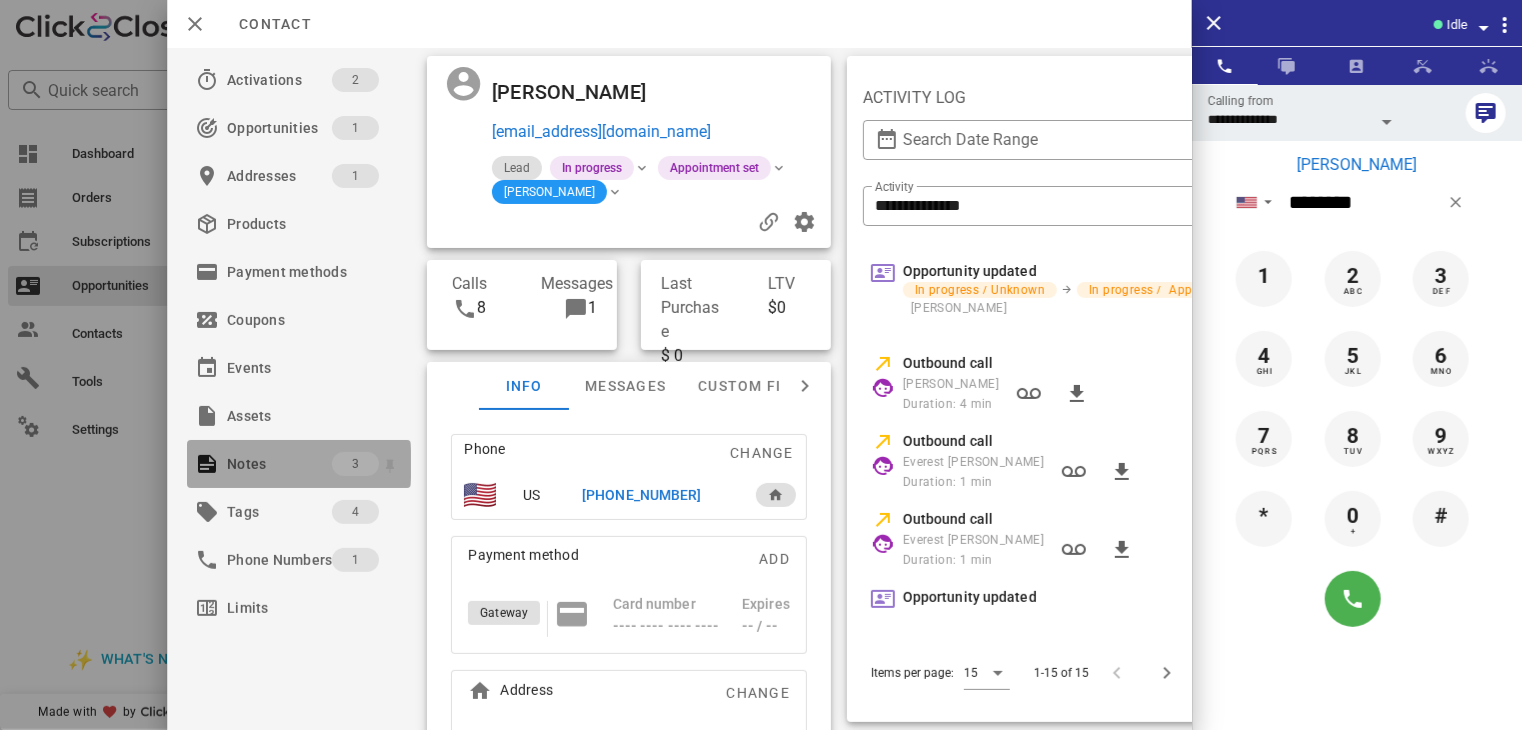 click on "Notes" at bounding box center (279, 464) 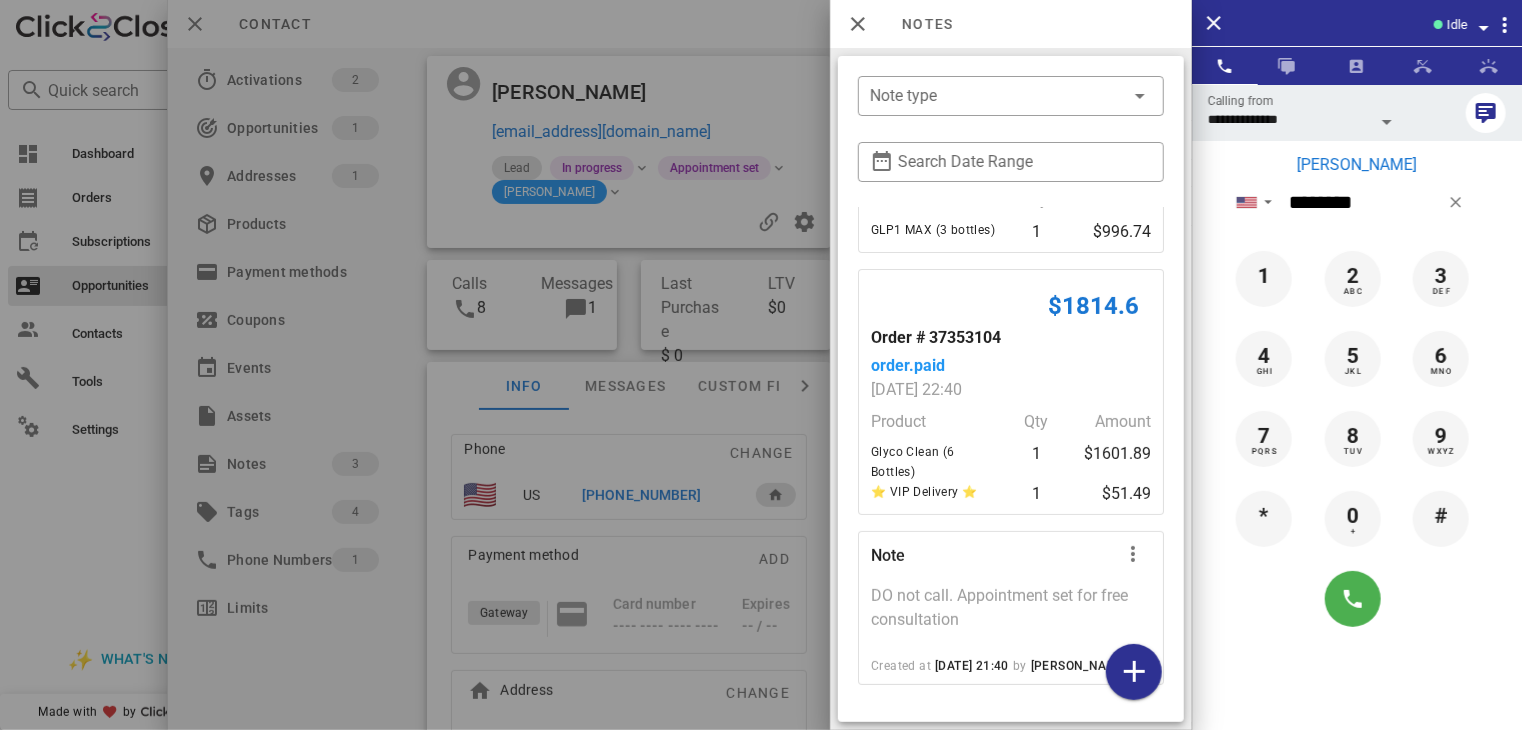 scroll, scrollTop: 176, scrollLeft: 0, axis: vertical 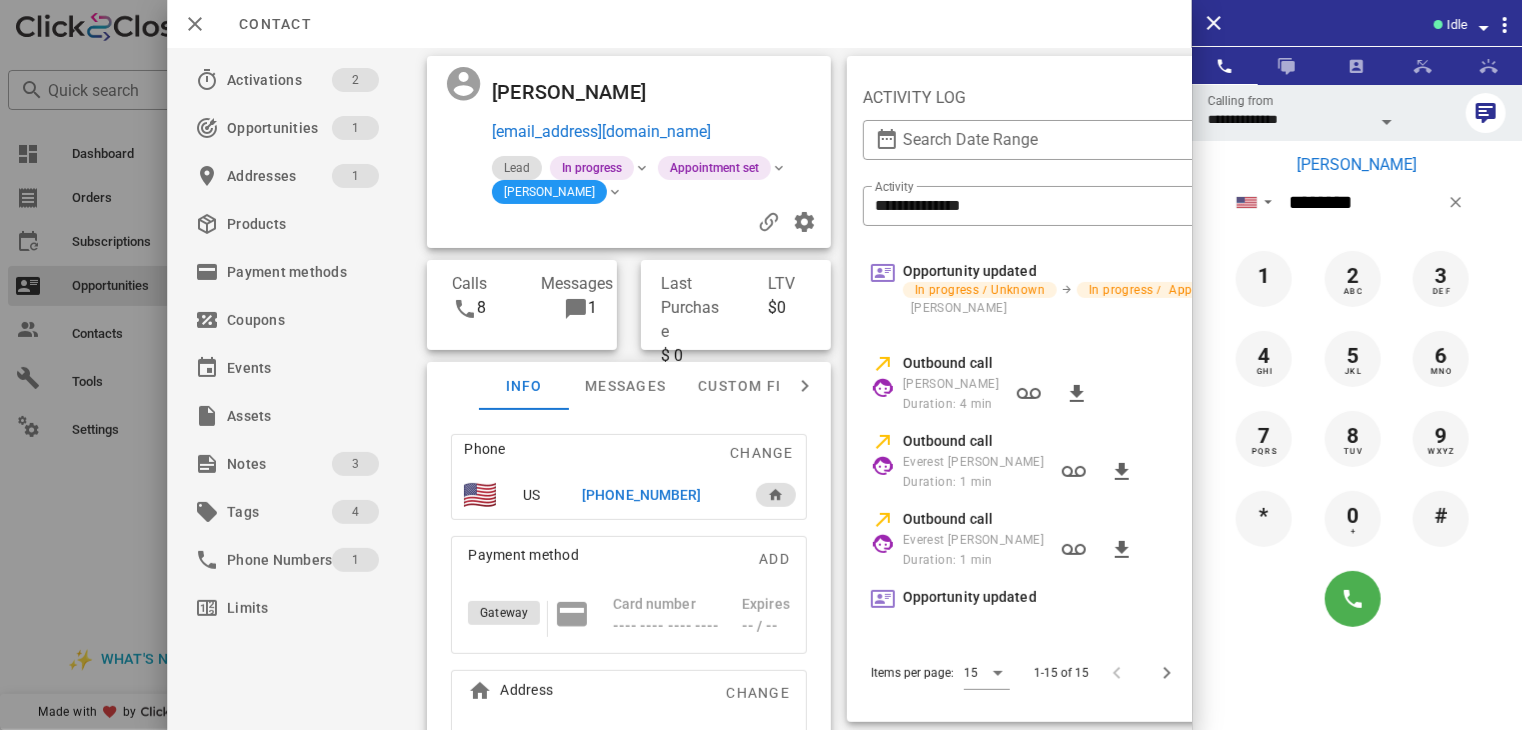 click at bounding box center (761, 365) 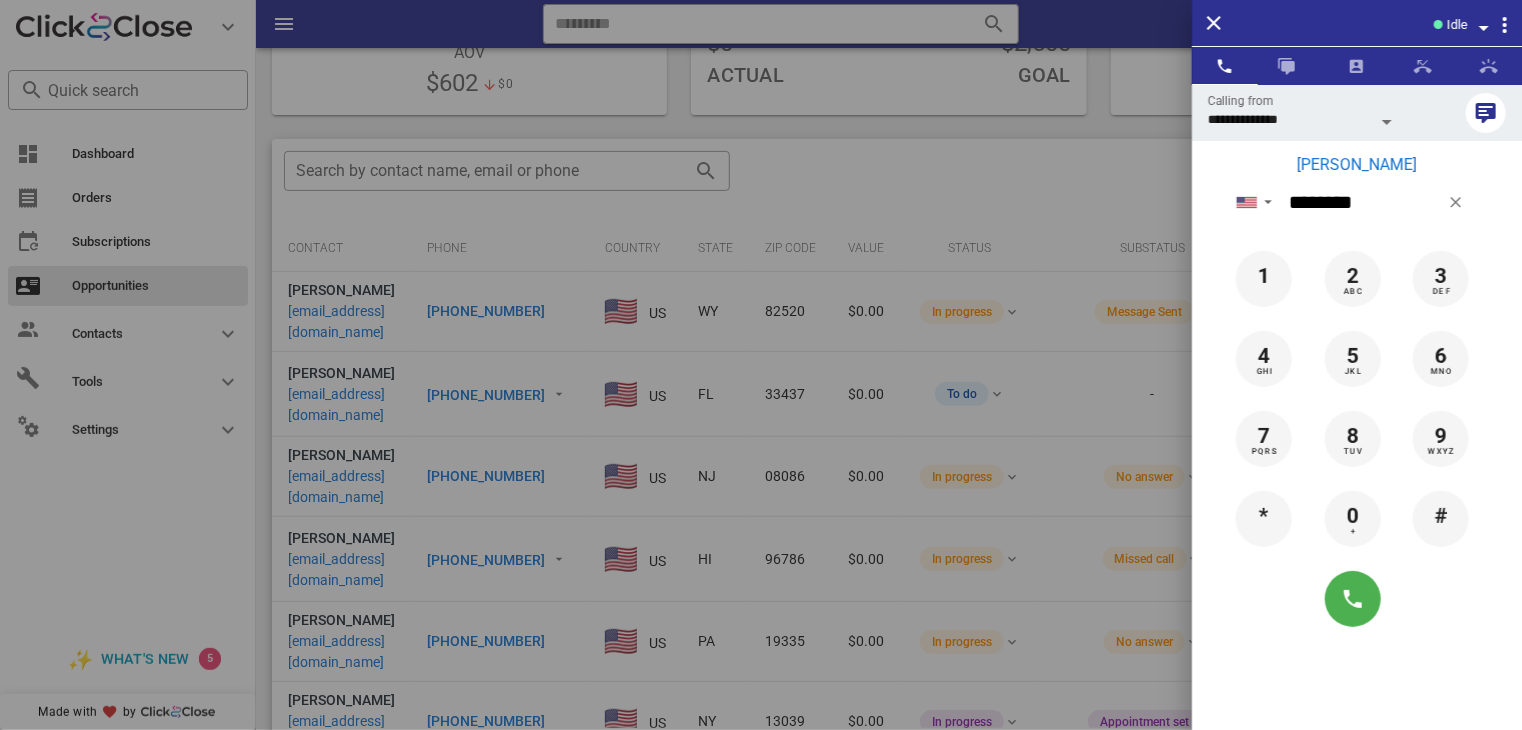 click at bounding box center [761, 365] 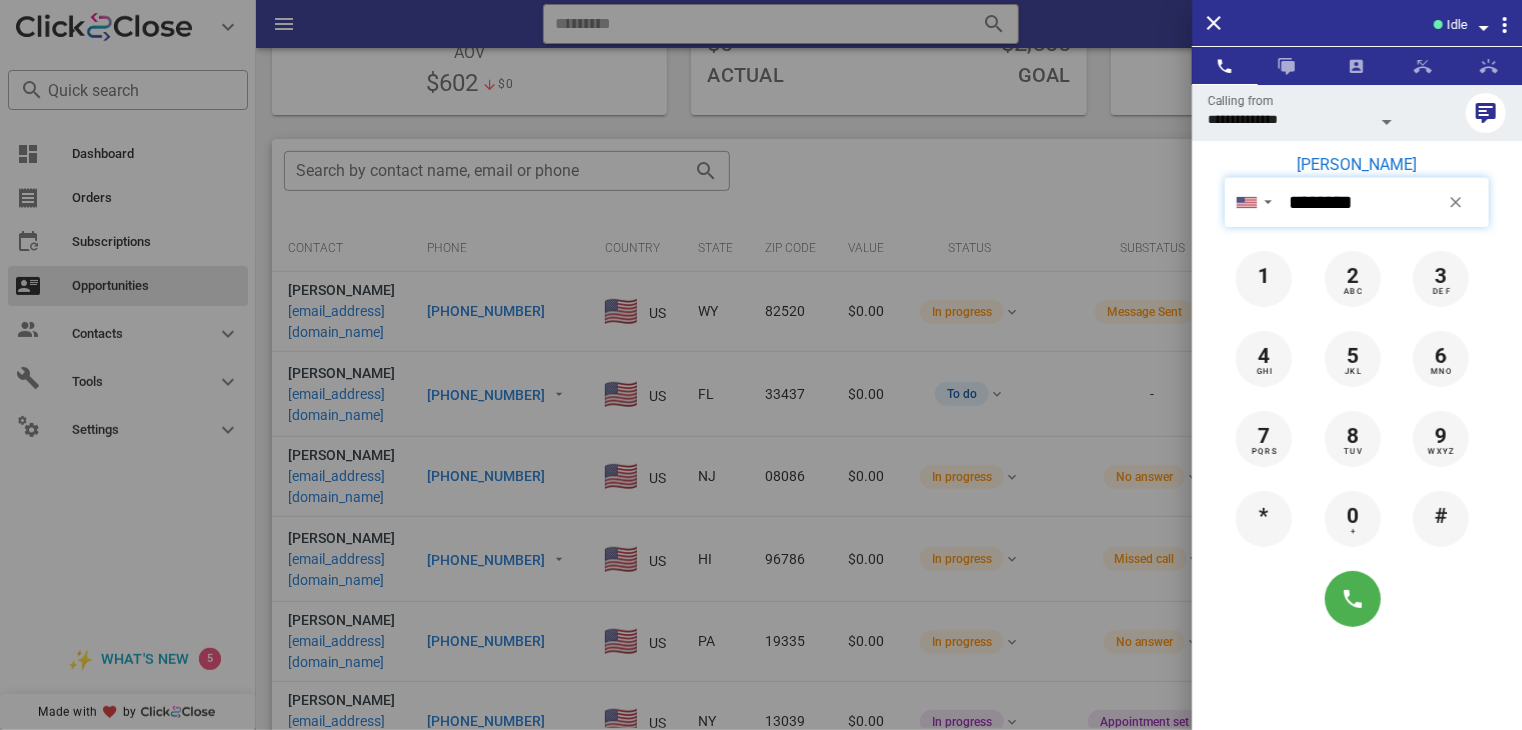 type 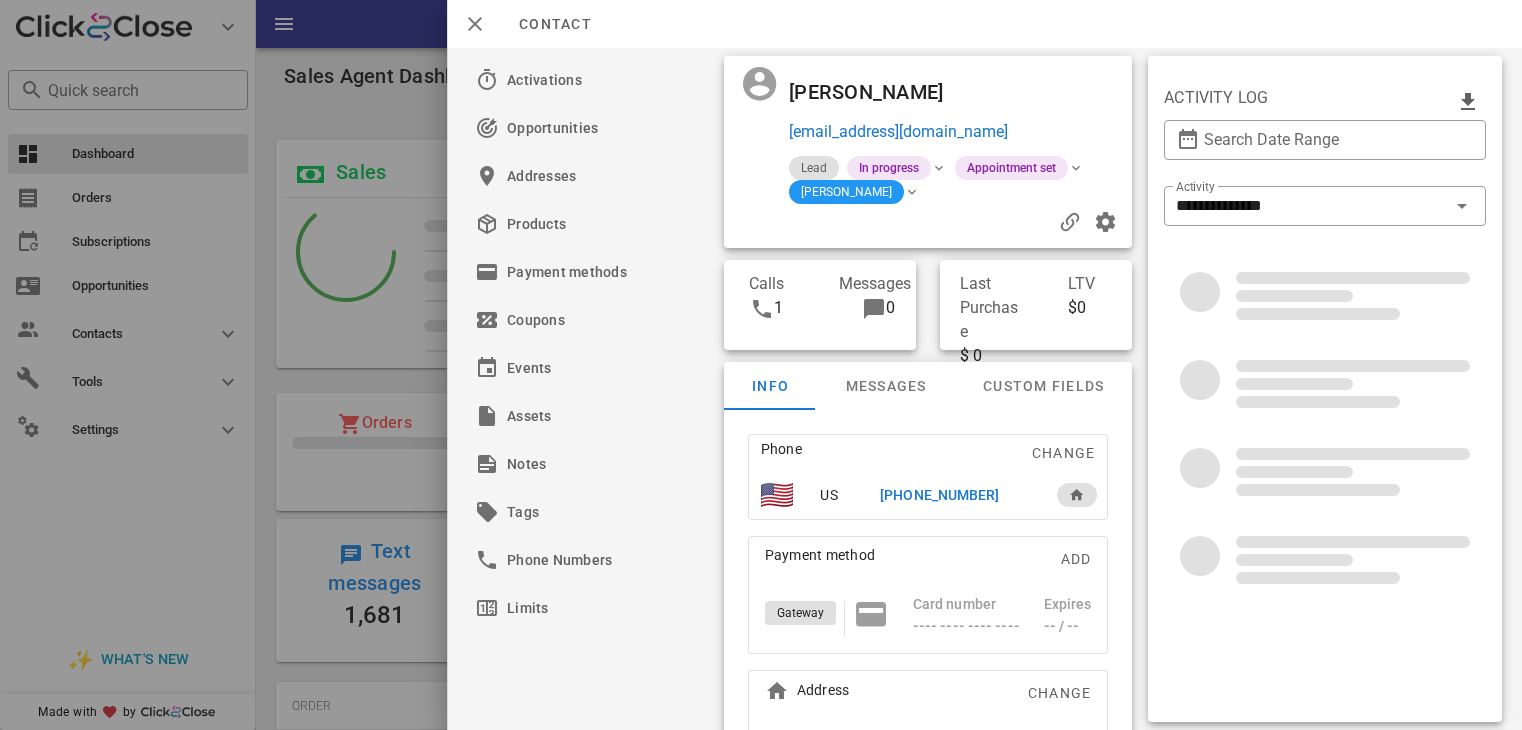 scroll, scrollTop: 0, scrollLeft: 0, axis: both 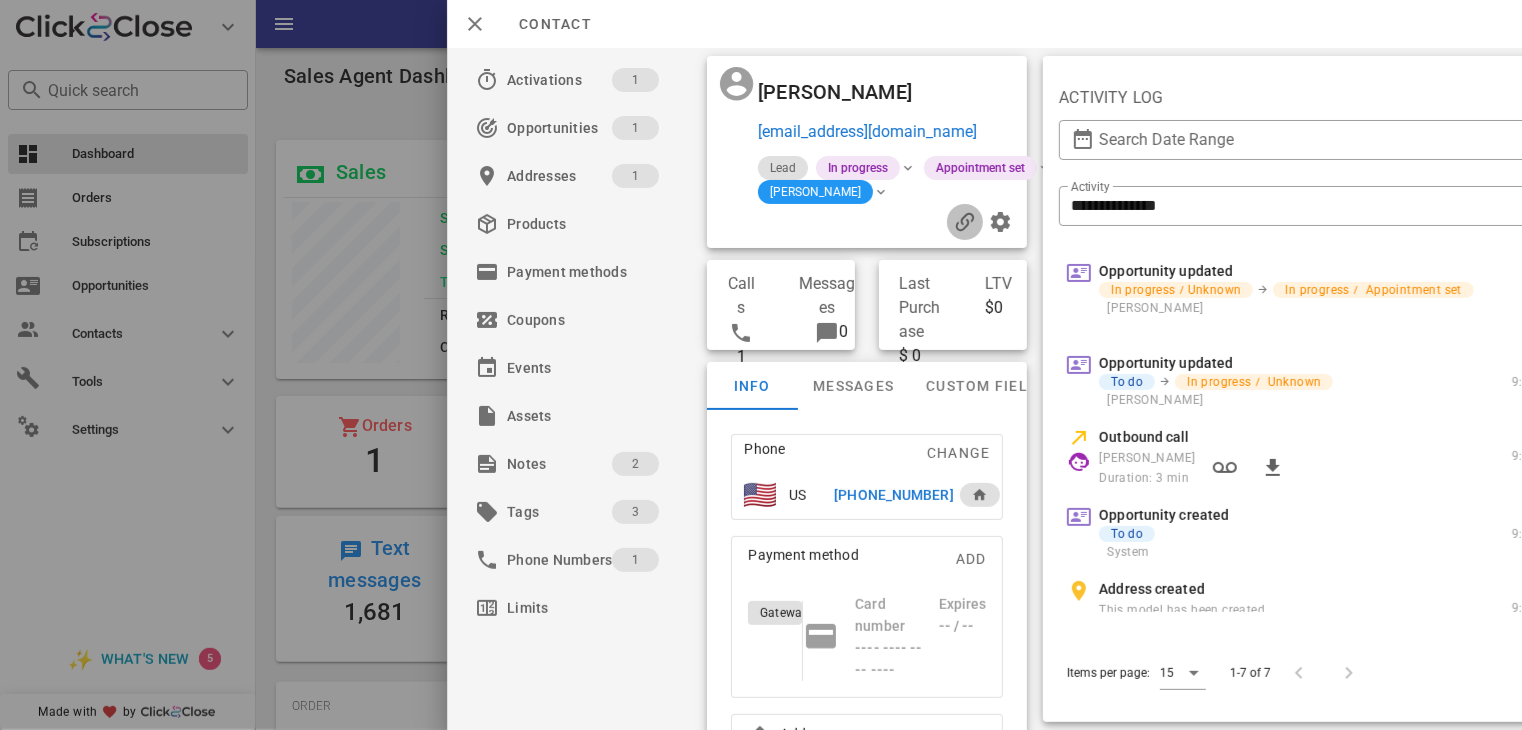 click at bounding box center (965, 222) 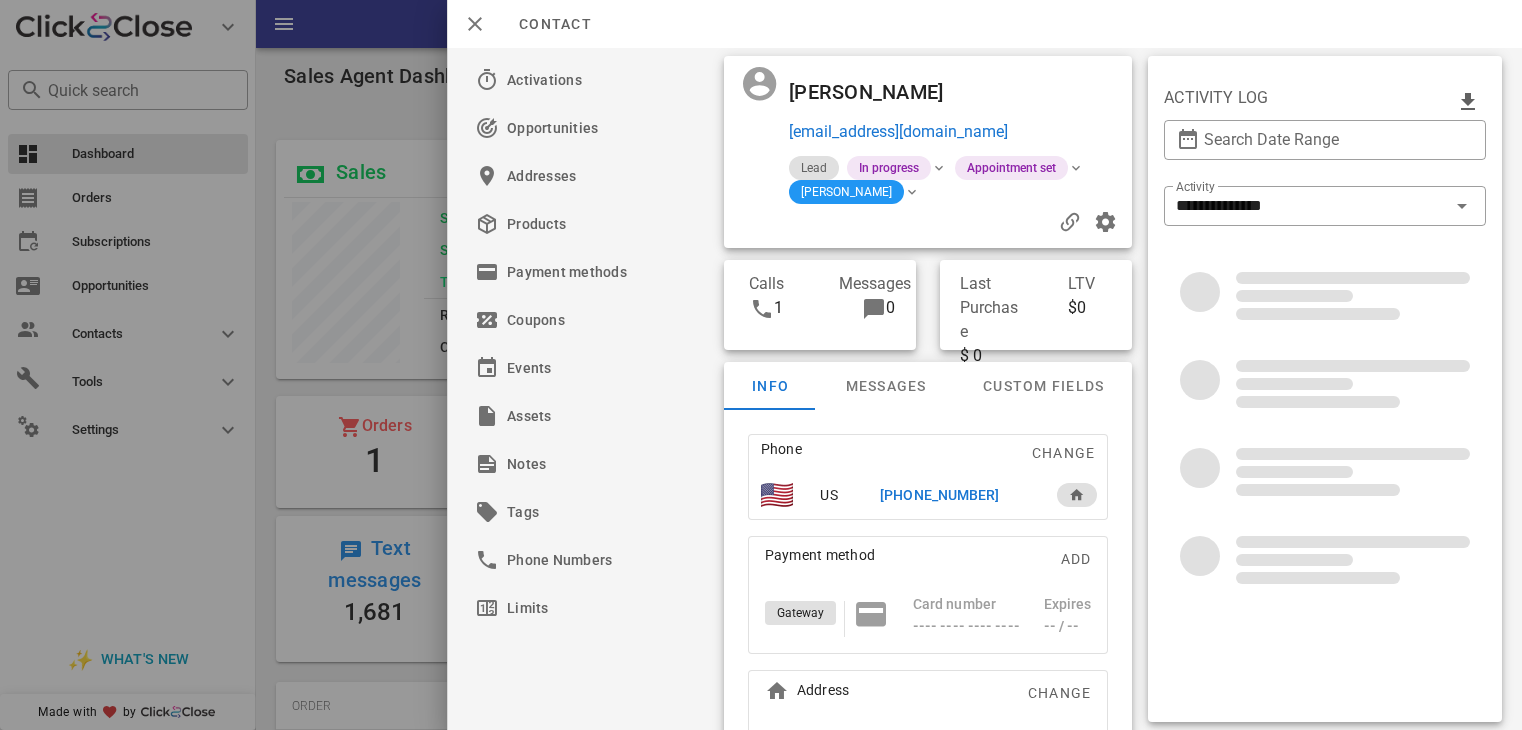 scroll, scrollTop: 0, scrollLeft: 0, axis: both 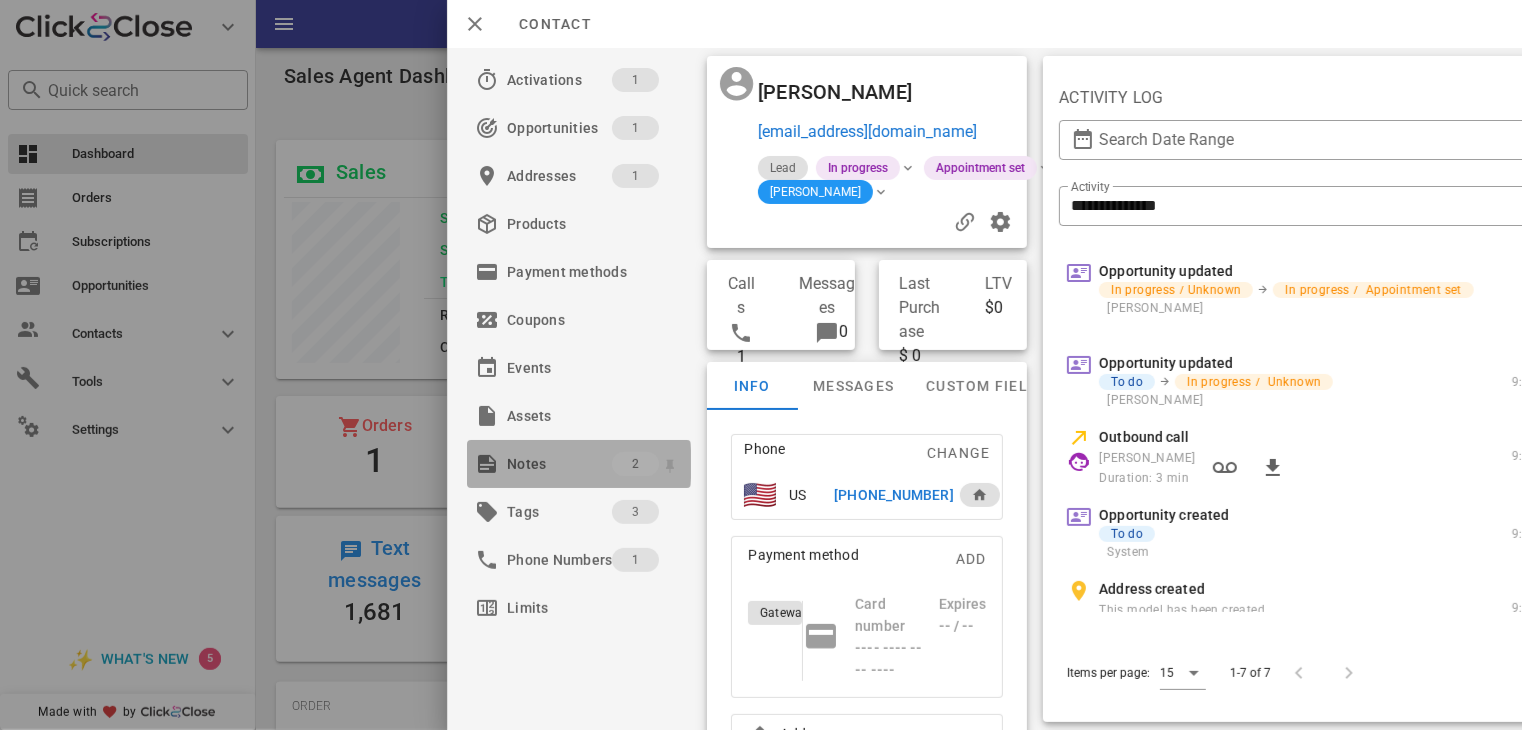 click on "Notes" at bounding box center (559, 464) 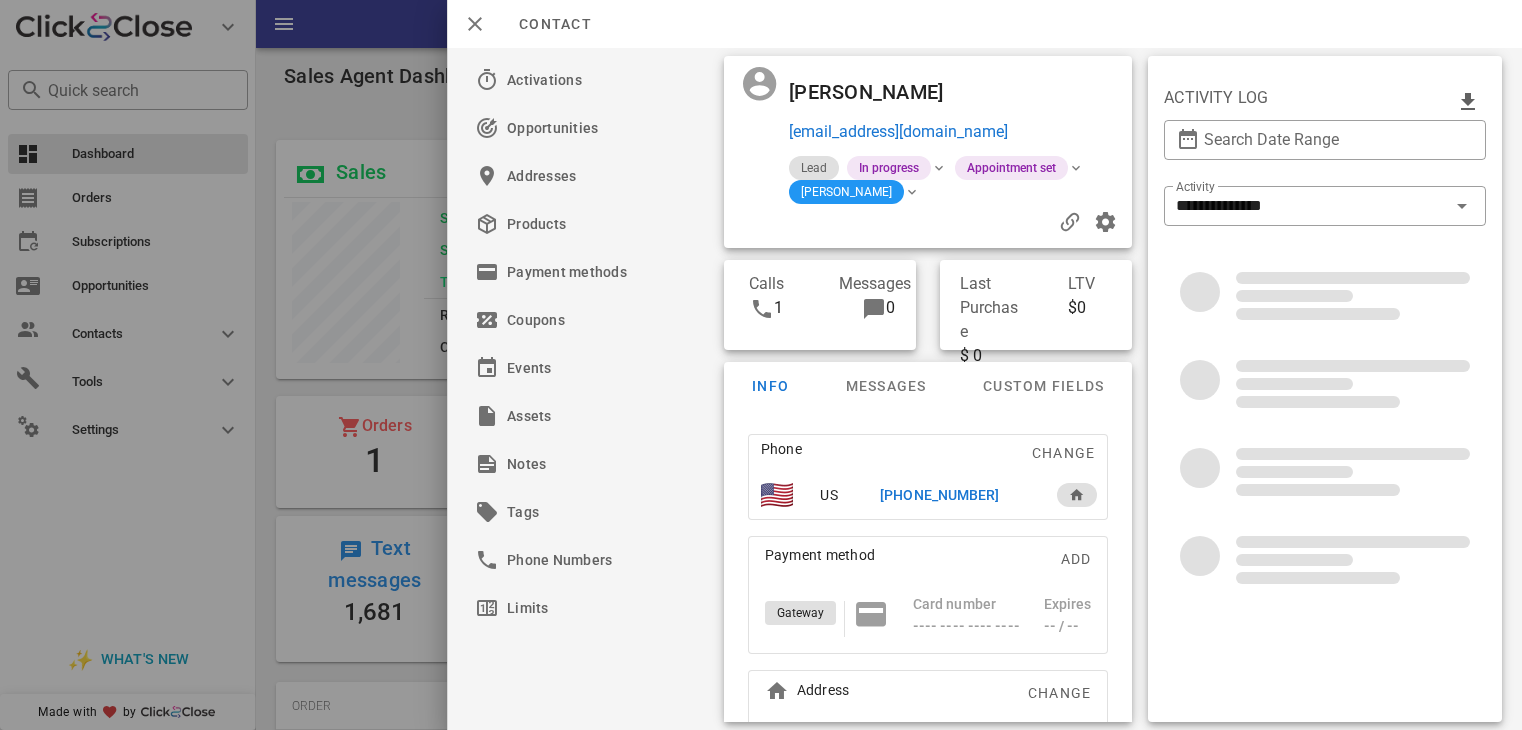 scroll, scrollTop: 0, scrollLeft: 0, axis: both 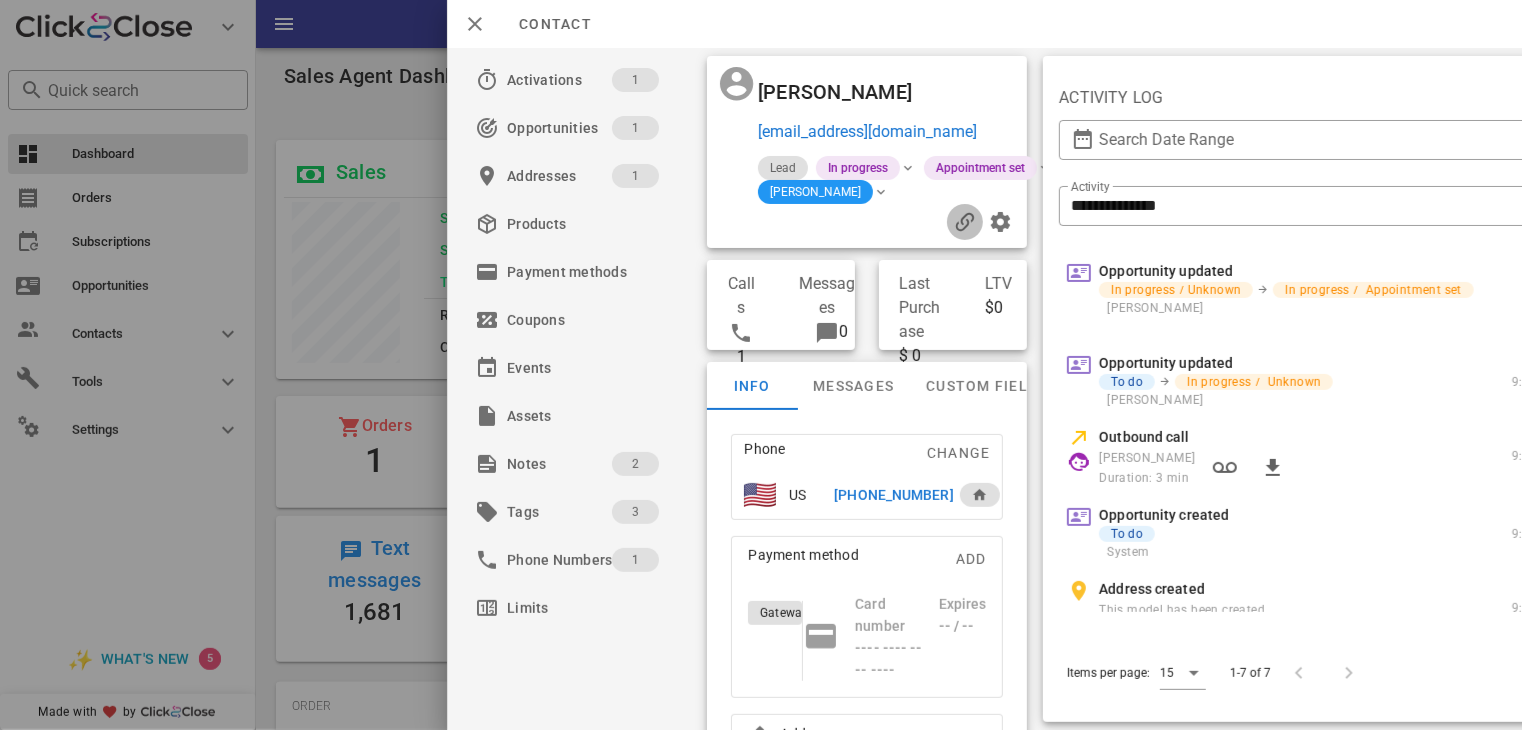 click at bounding box center (965, 222) 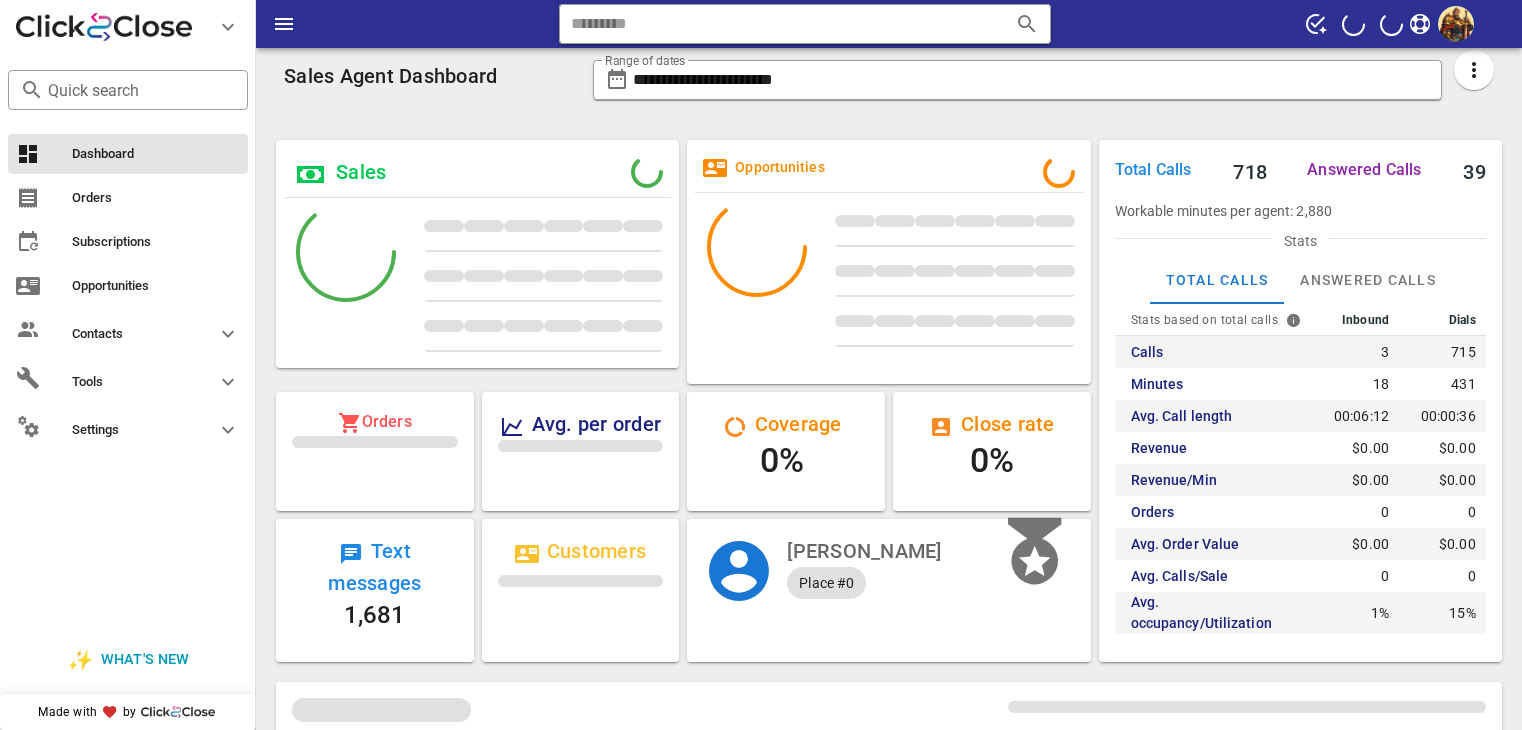 scroll, scrollTop: 0, scrollLeft: 0, axis: both 